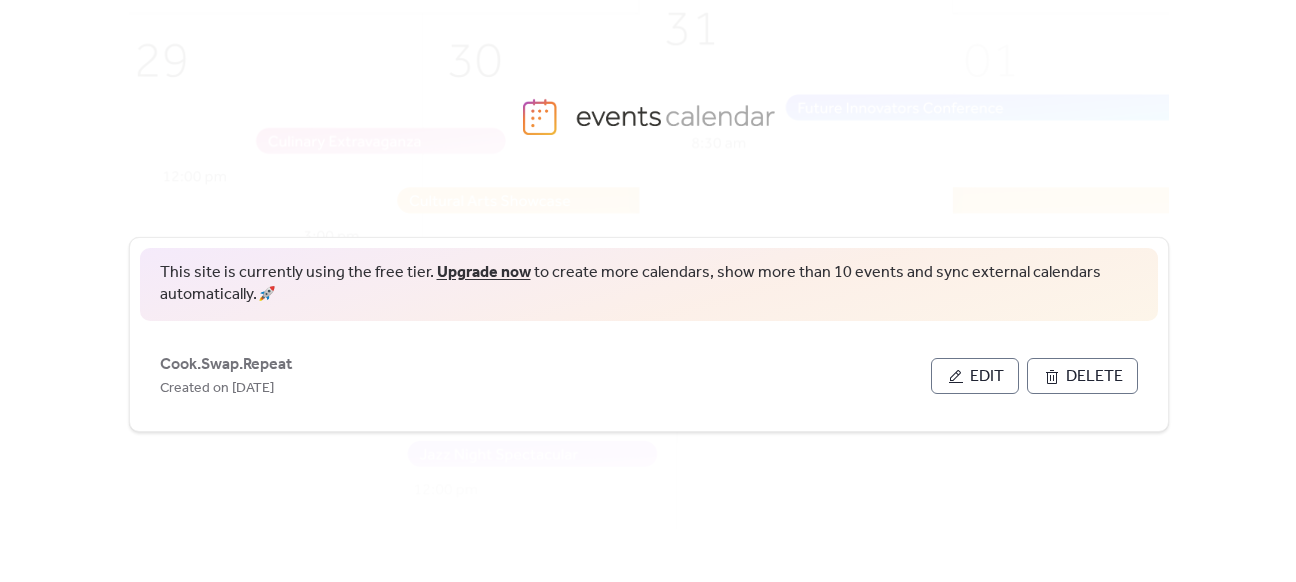 scroll, scrollTop: 0, scrollLeft: 0, axis: both 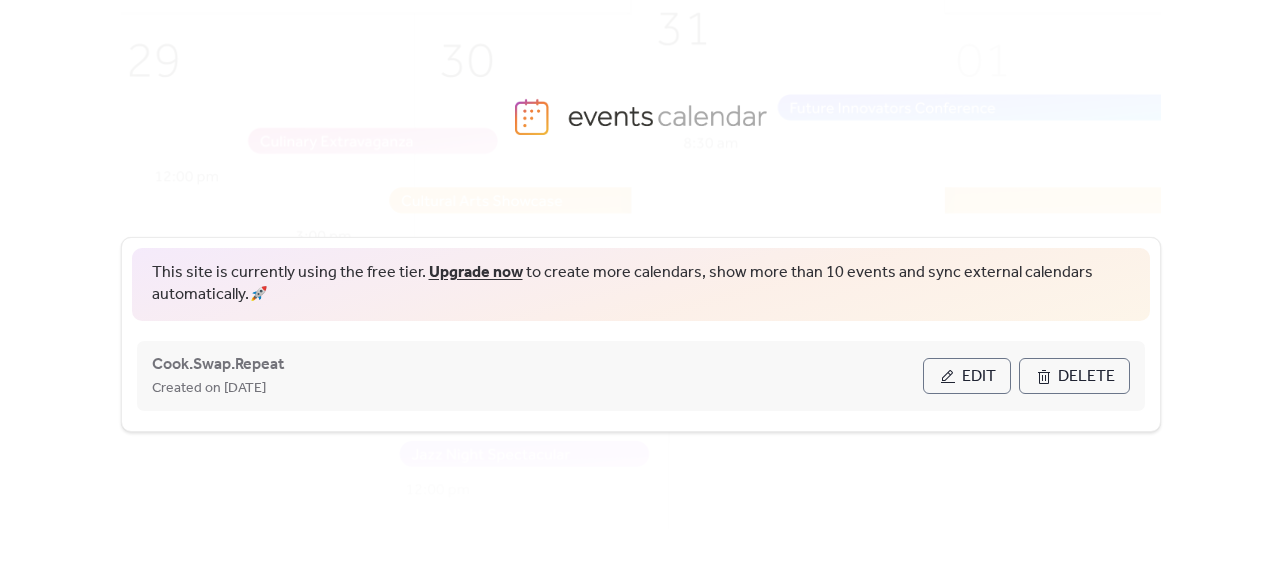 click on "Edit" at bounding box center [967, 376] 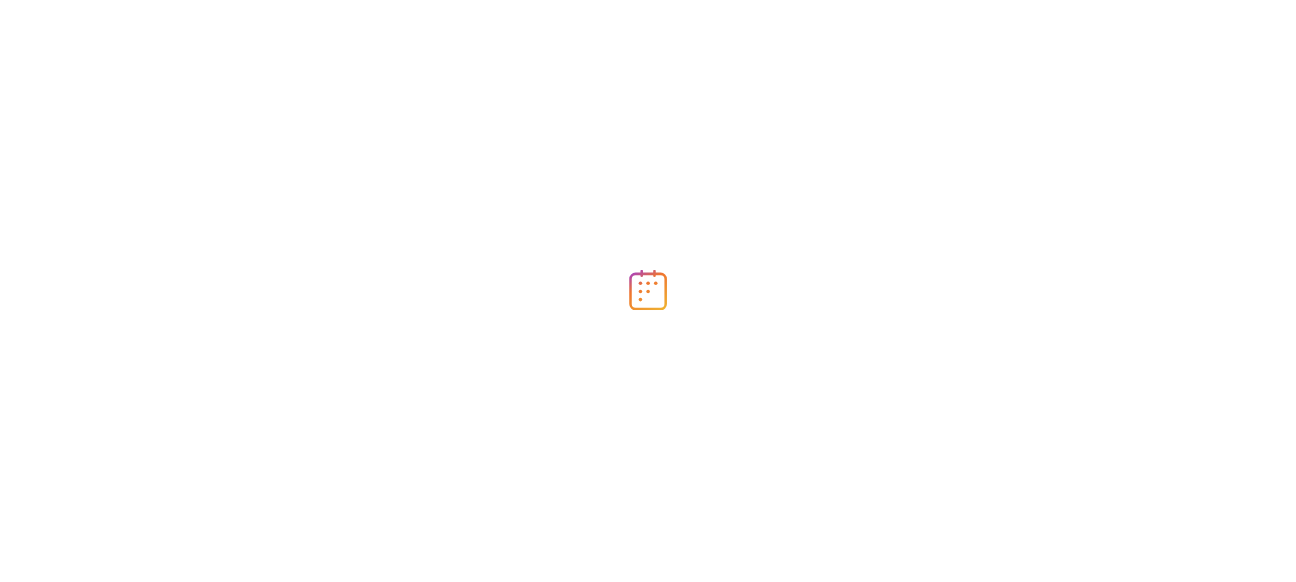 click at bounding box center [648, 291] 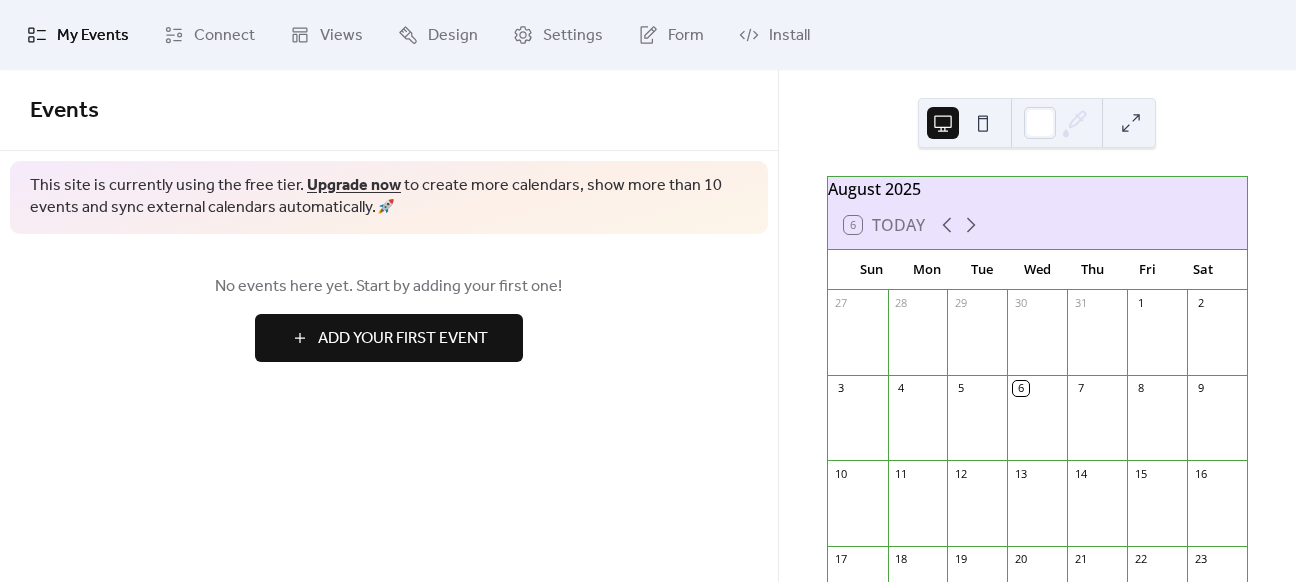 click on "Add Your First Event" at bounding box center [403, 339] 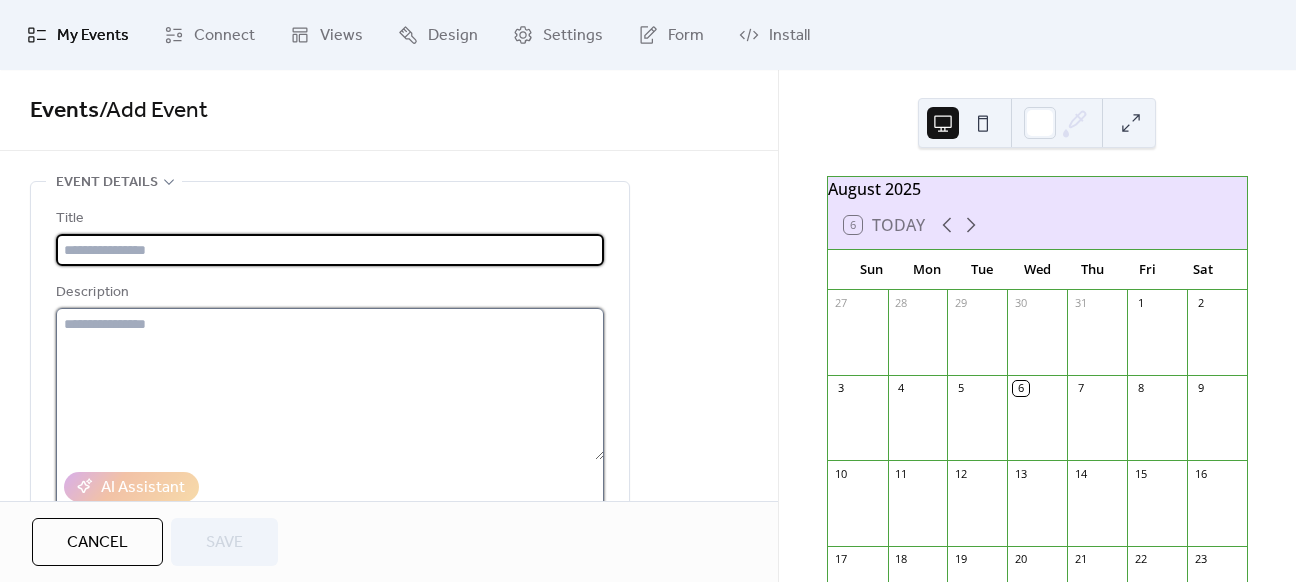 click at bounding box center (330, 384) 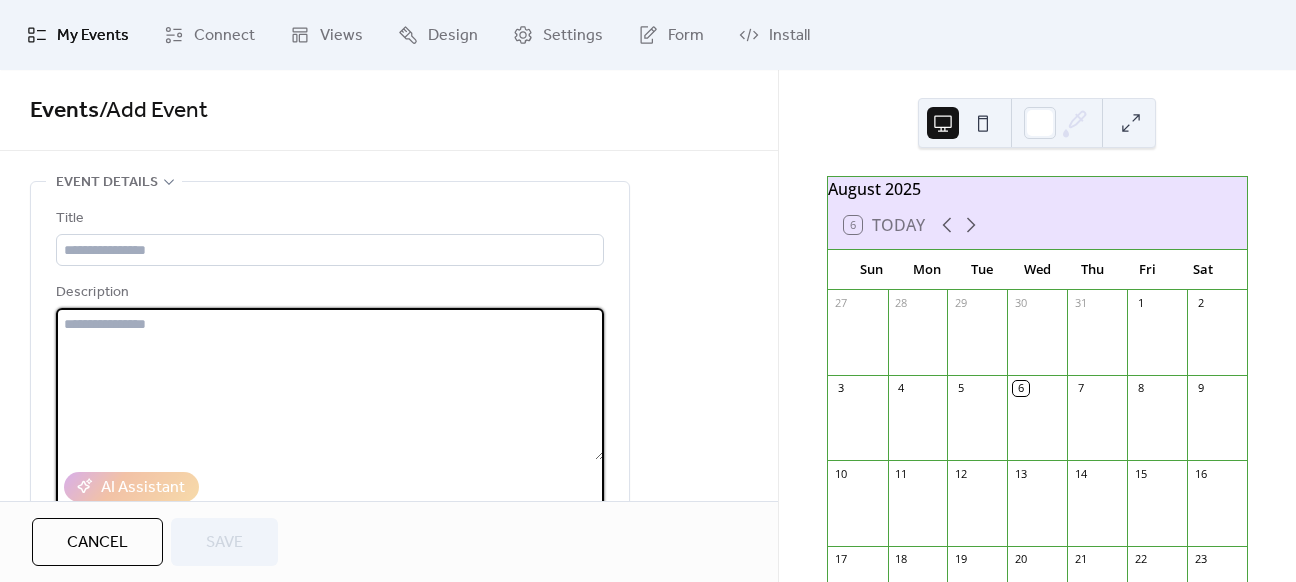 paste on "**********" 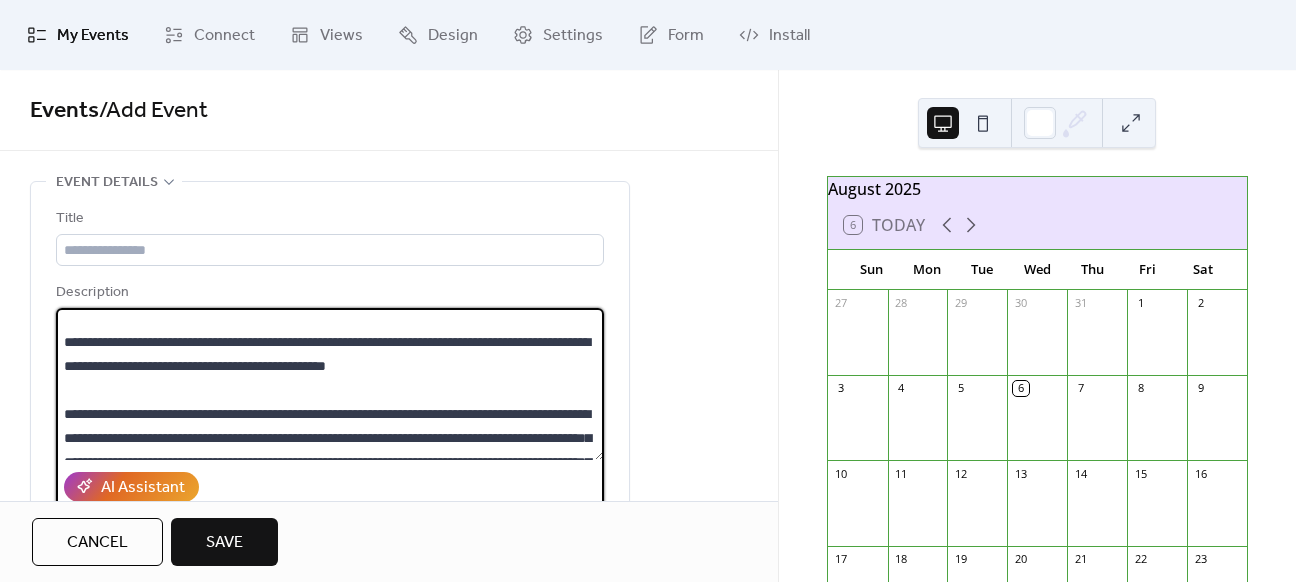 scroll, scrollTop: 246, scrollLeft: 0, axis: vertical 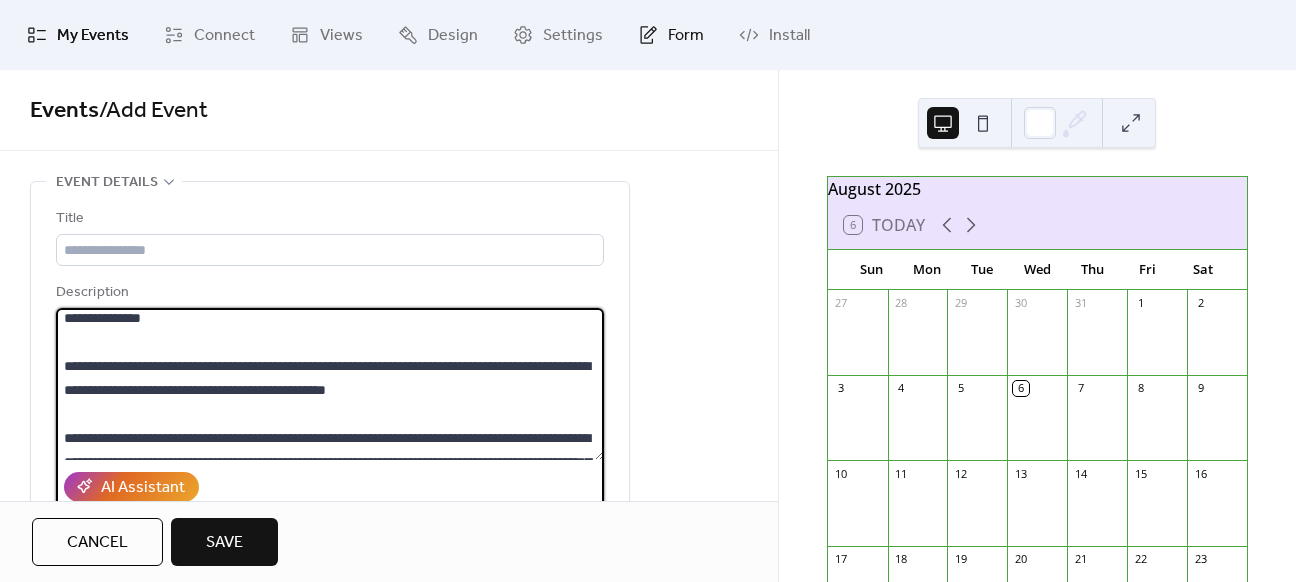 type on "**********" 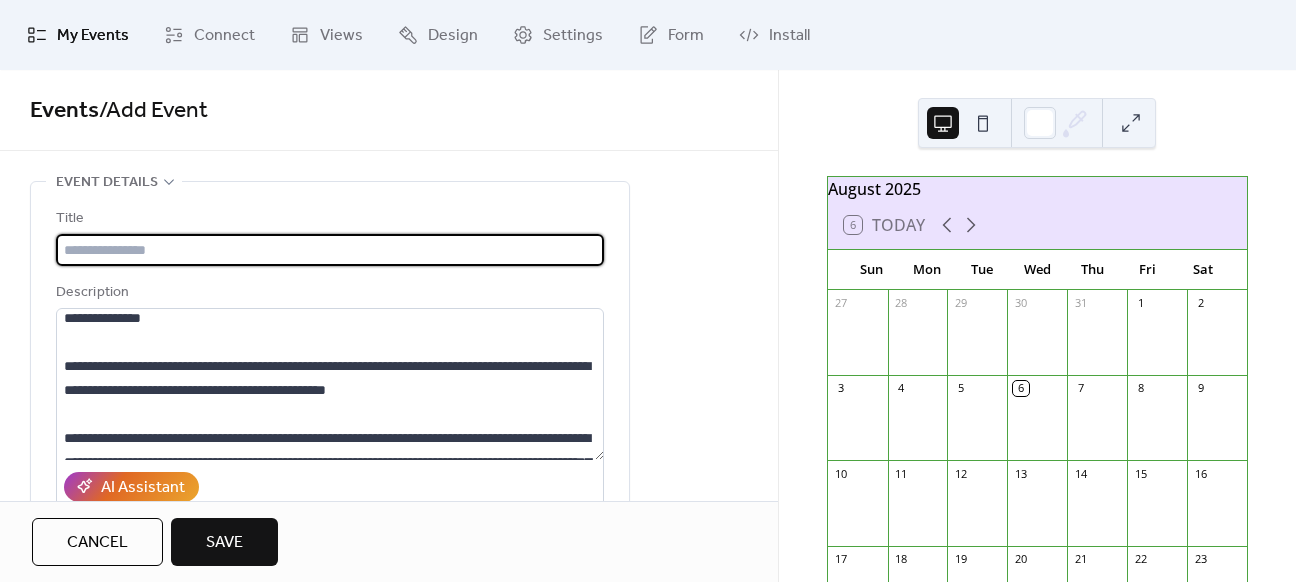 click at bounding box center (330, 250) 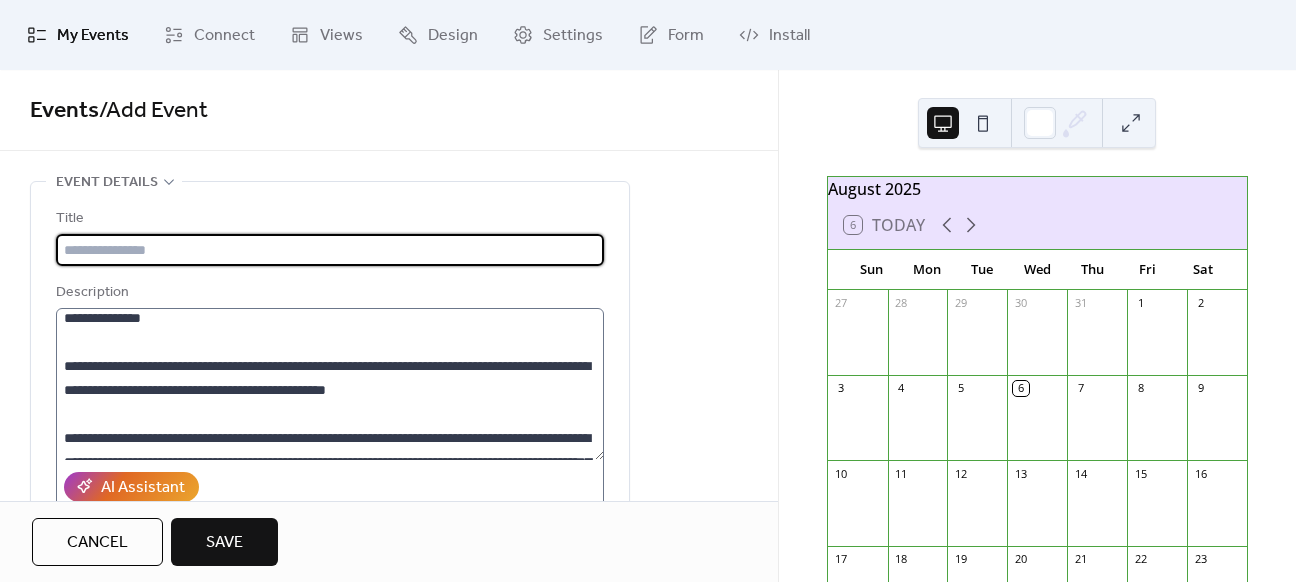 scroll, scrollTop: 696, scrollLeft: 0, axis: vertical 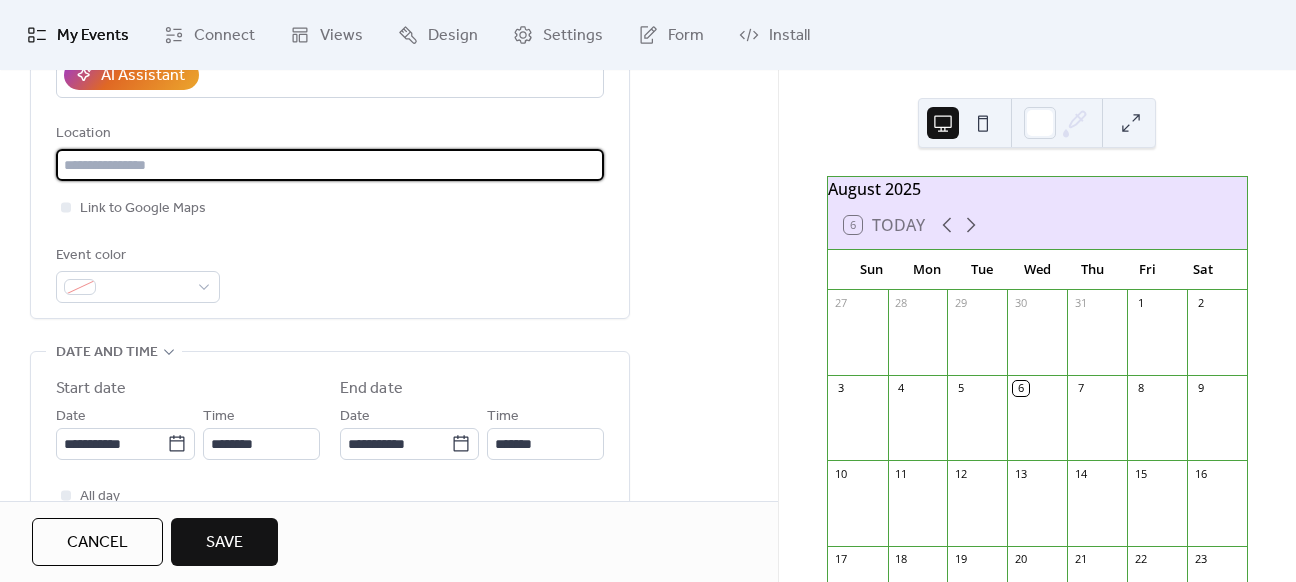 click at bounding box center (330, 165) 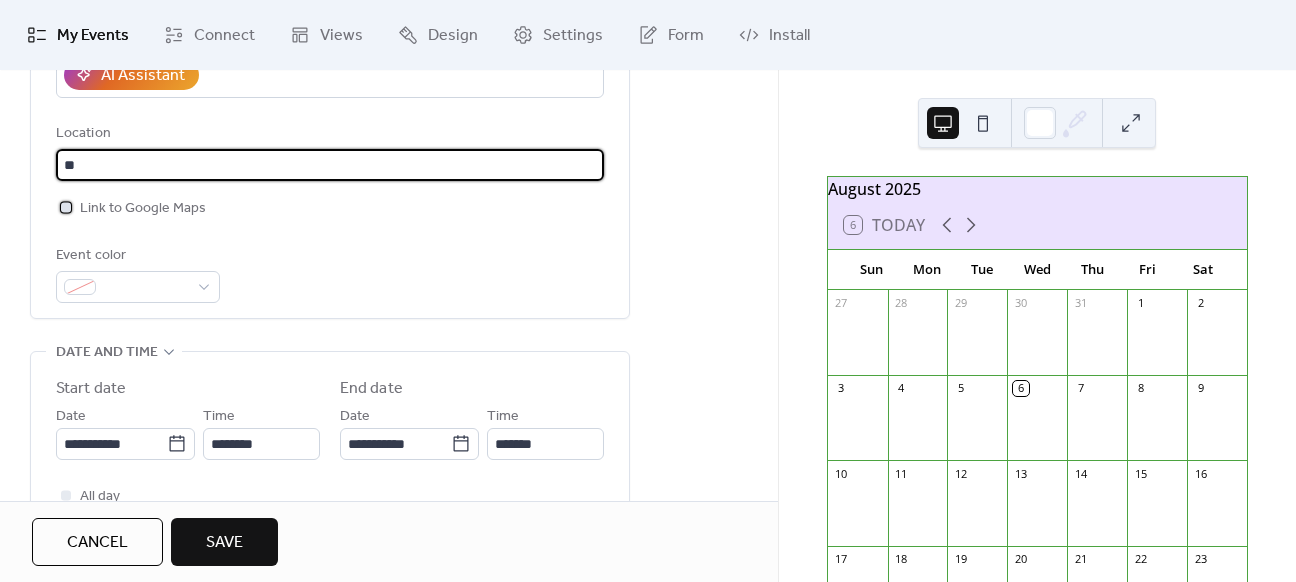 click at bounding box center [66, 207] 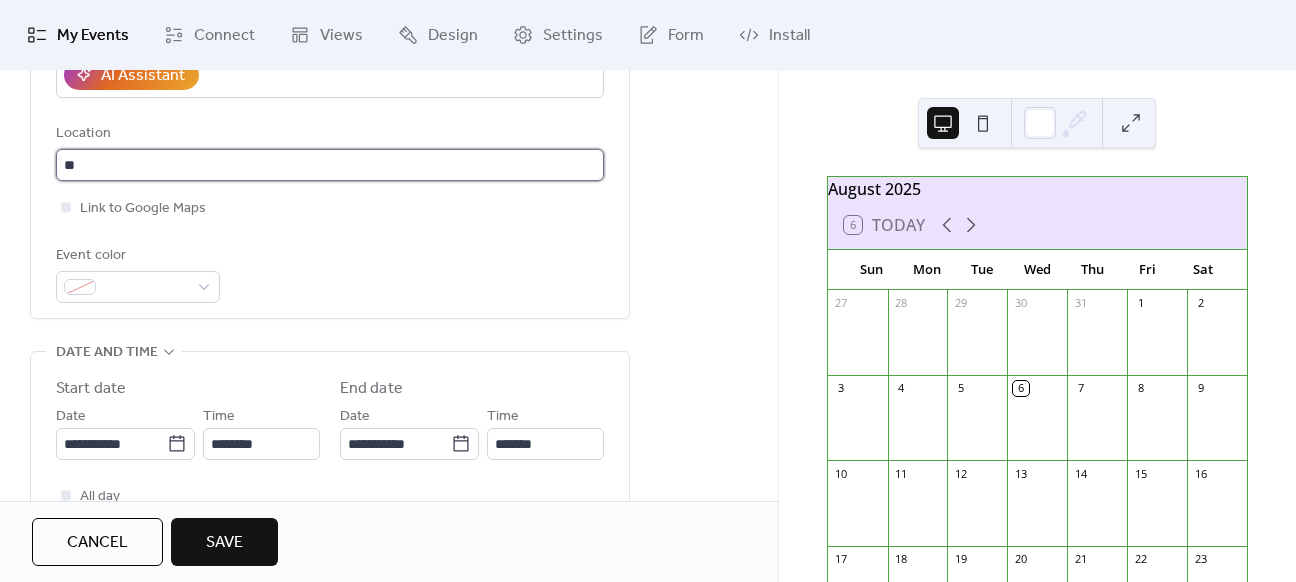 click on "**" at bounding box center (330, 165) 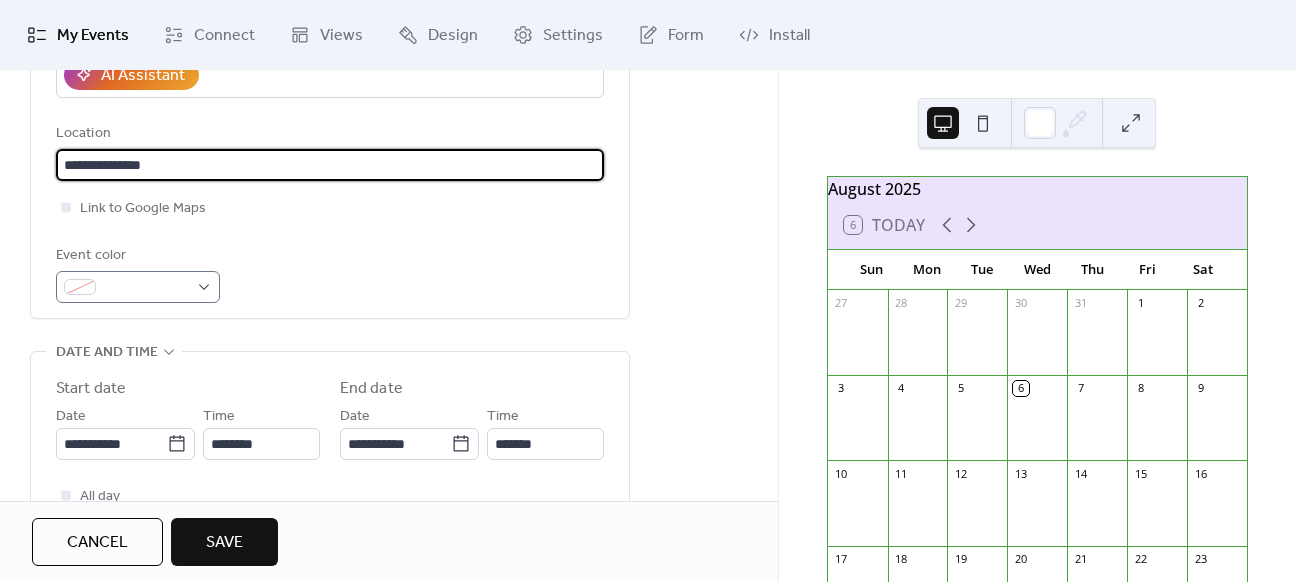 type on "**********" 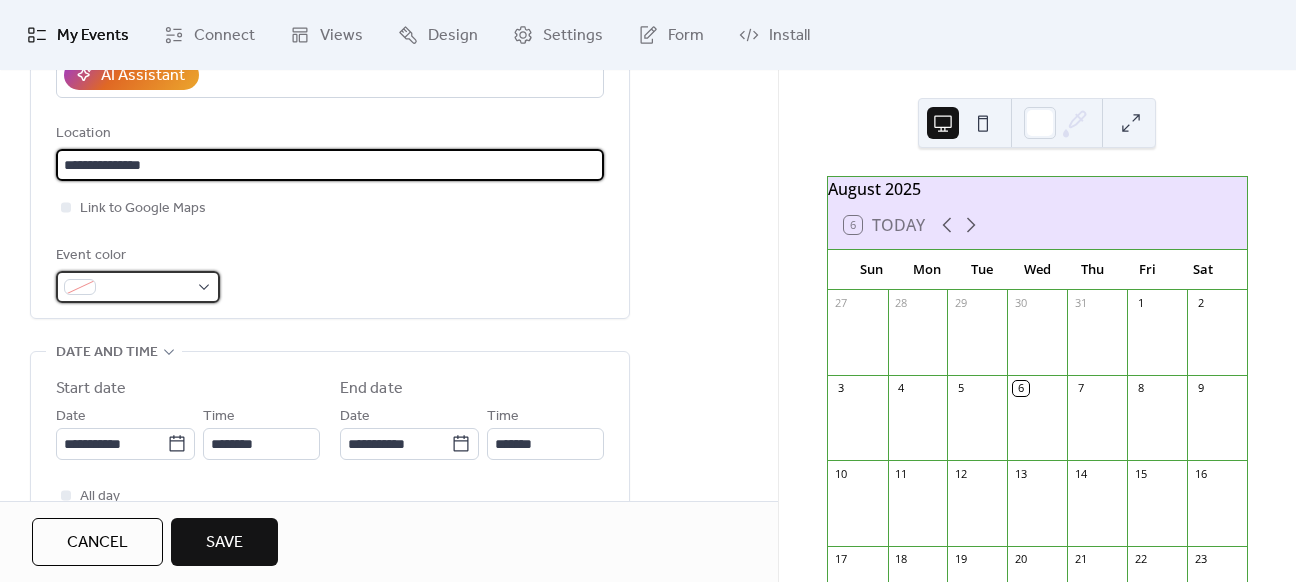 click at bounding box center (138, 287) 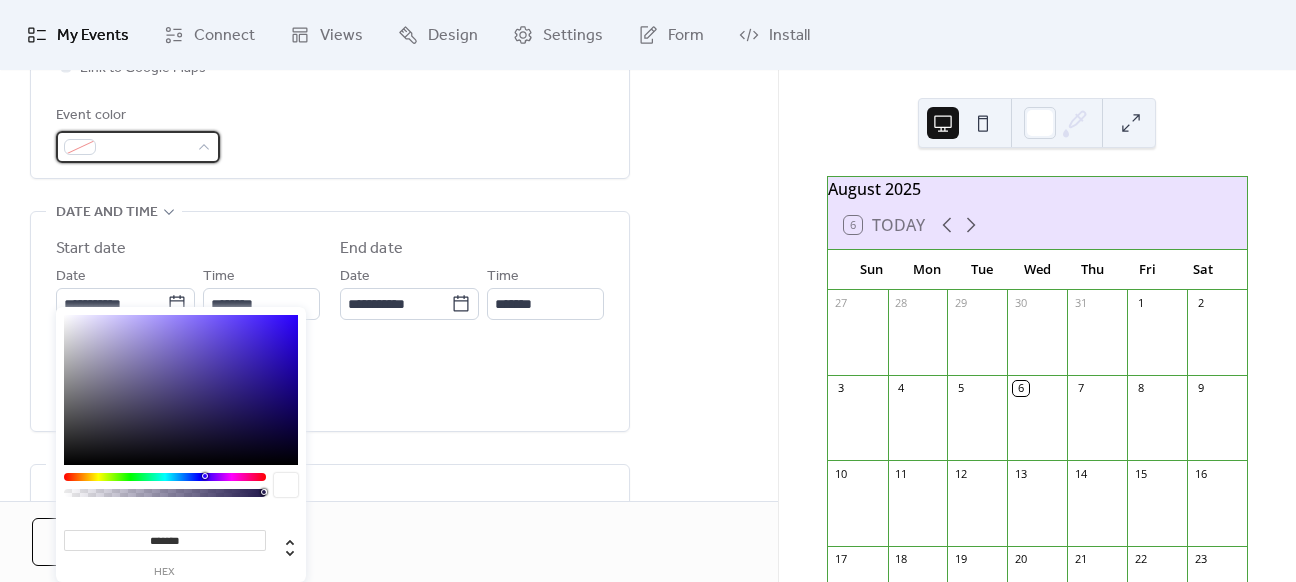 scroll, scrollTop: 554, scrollLeft: 0, axis: vertical 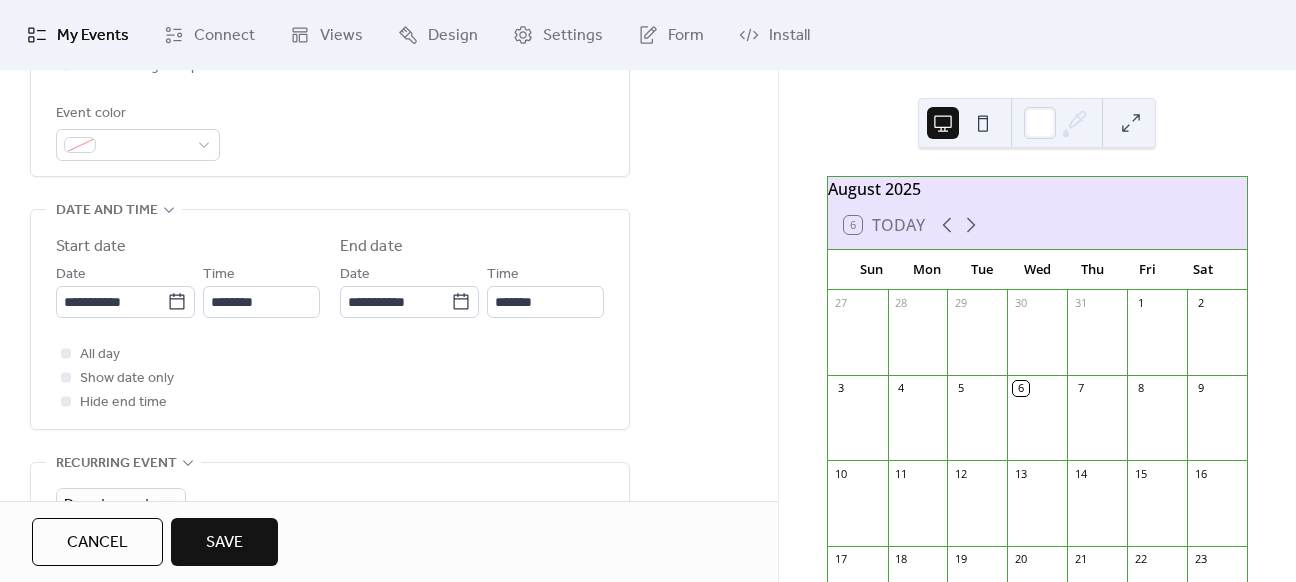 click on "Event color" at bounding box center [330, 131] 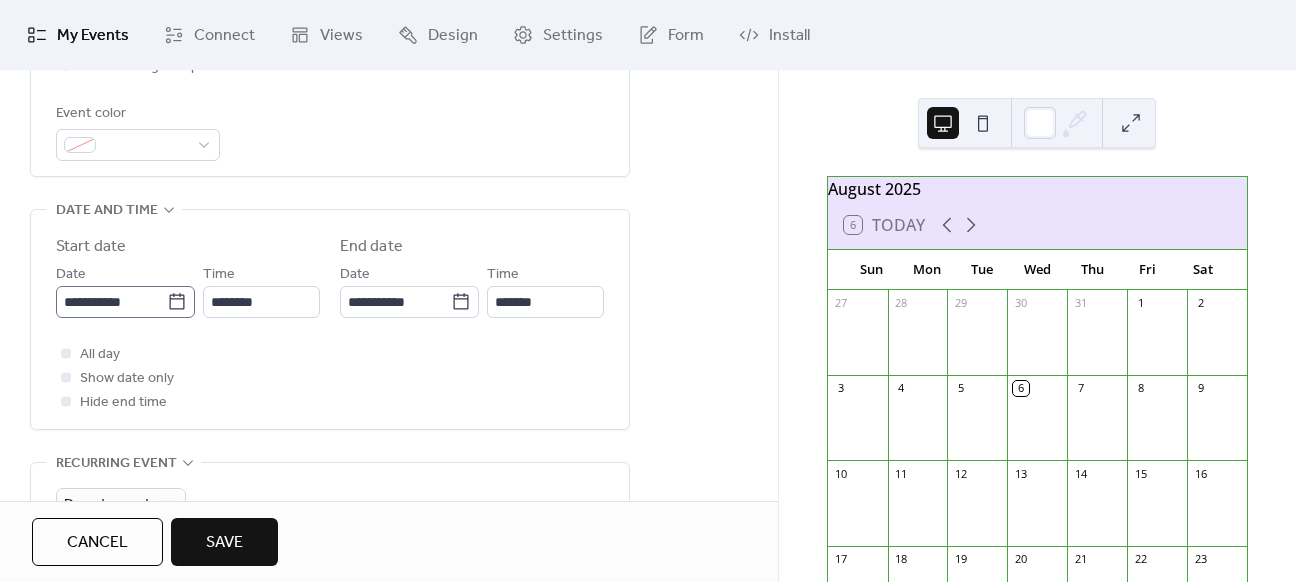 click 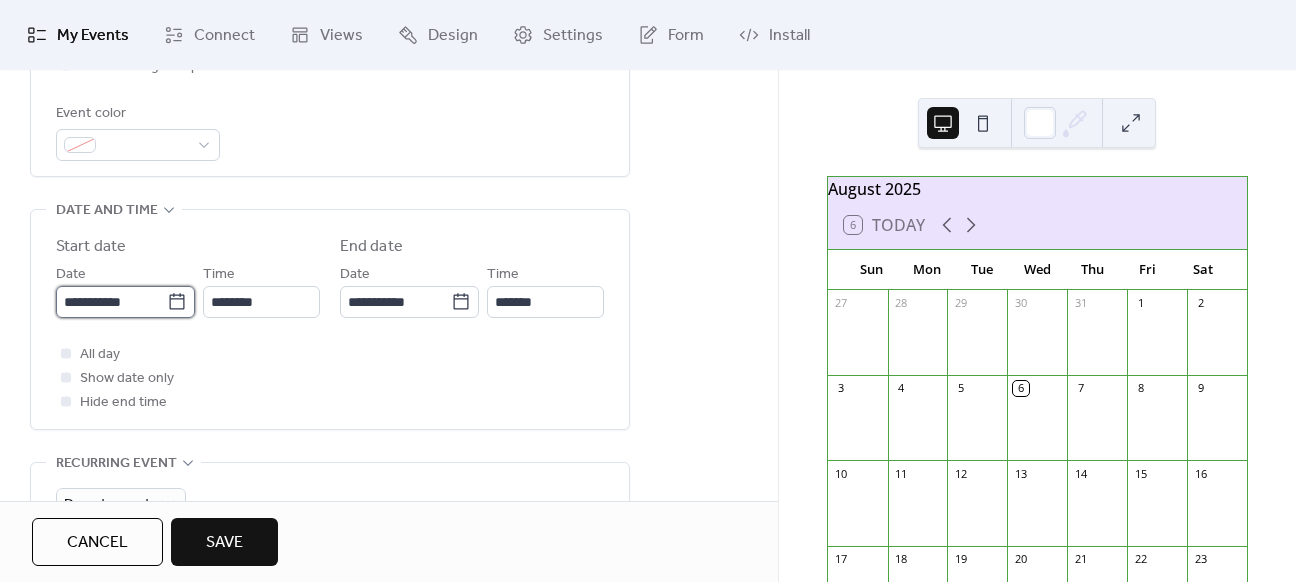 click on "**********" at bounding box center [111, 302] 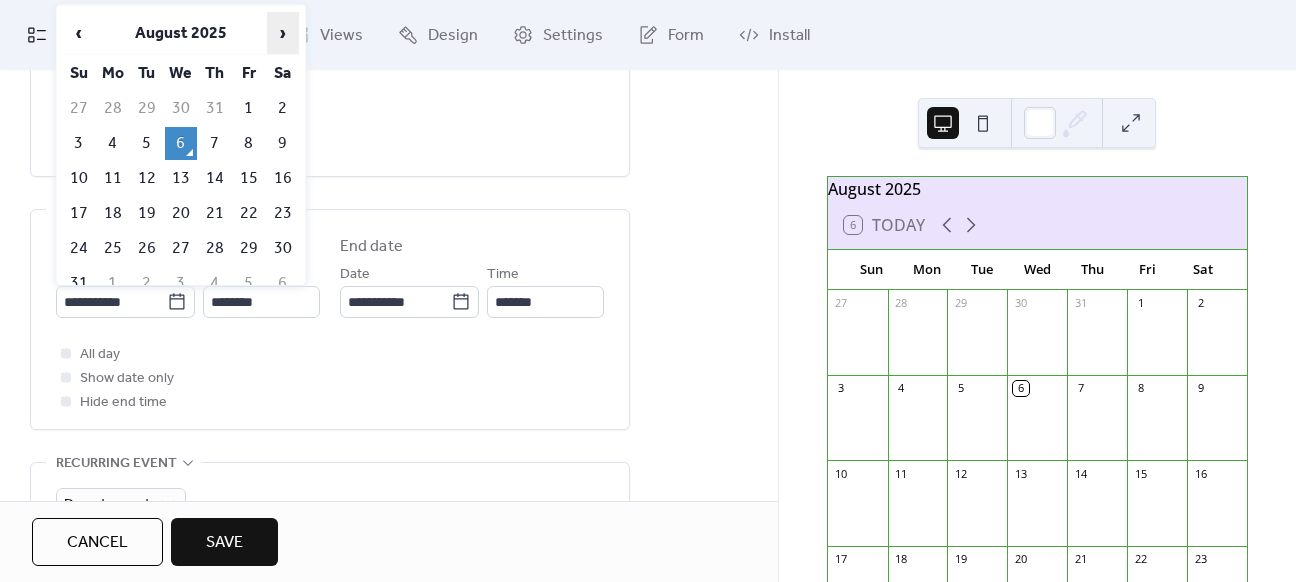 click on "›" at bounding box center (283, 33) 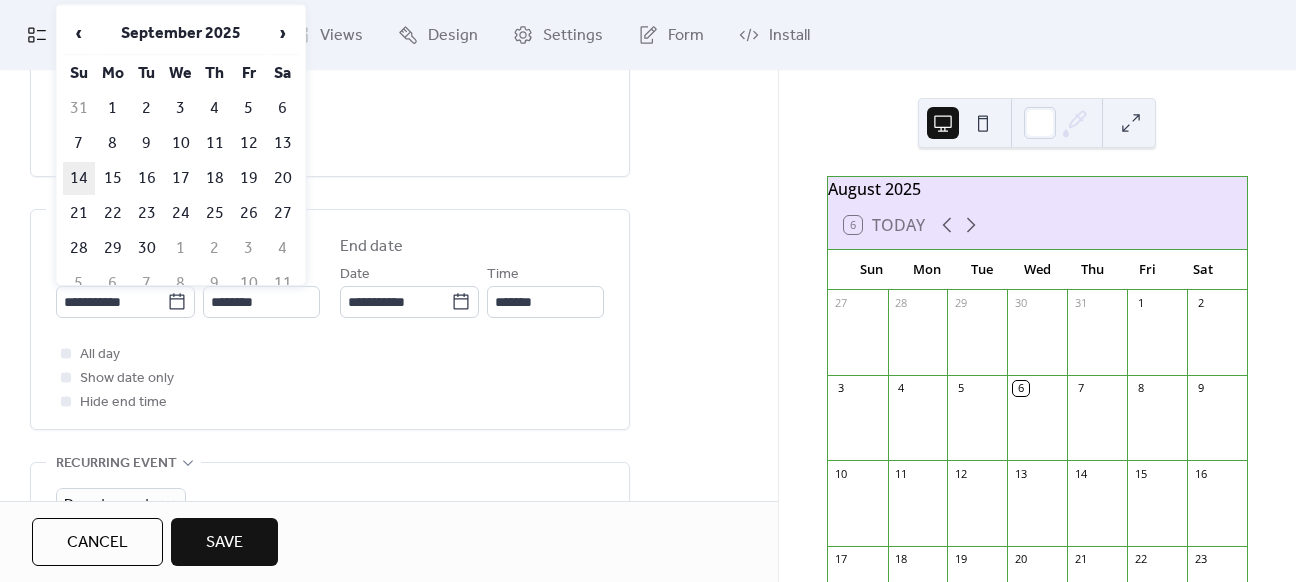 click on "14" at bounding box center [79, 178] 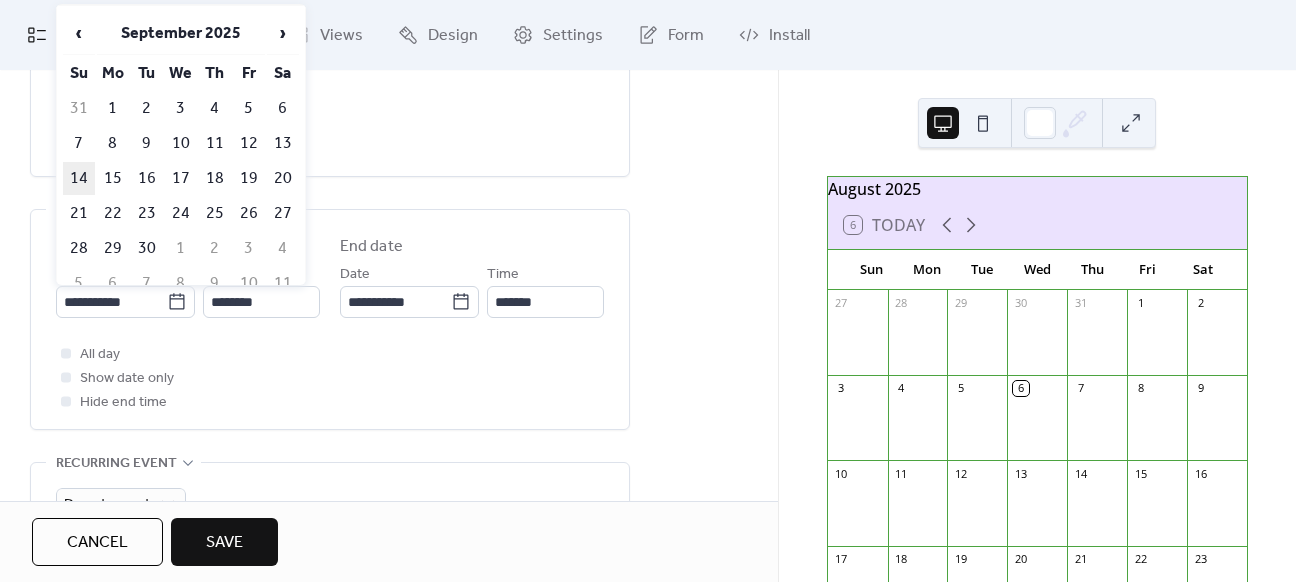 type on "**********" 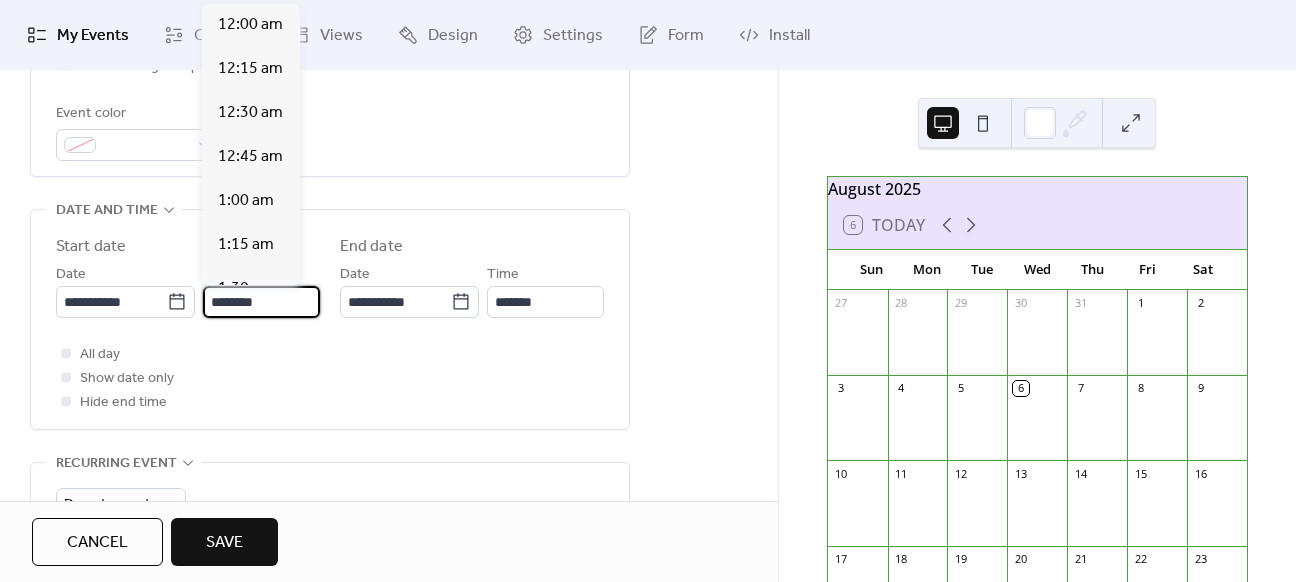 click on "********" at bounding box center [261, 302] 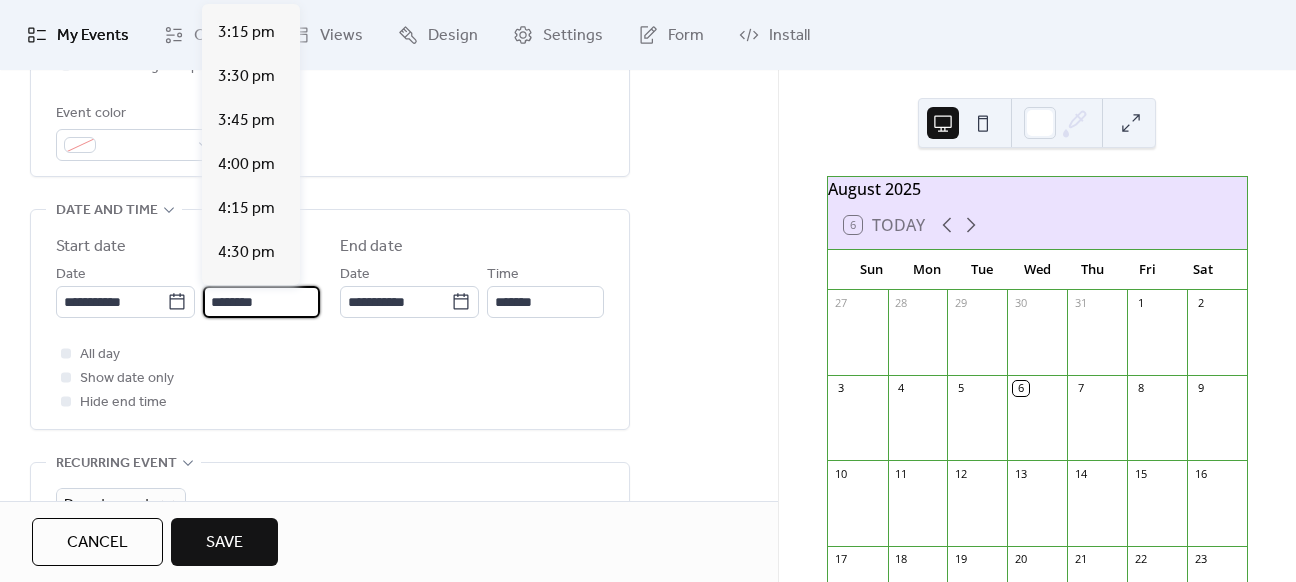 scroll, scrollTop: 2679, scrollLeft: 0, axis: vertical 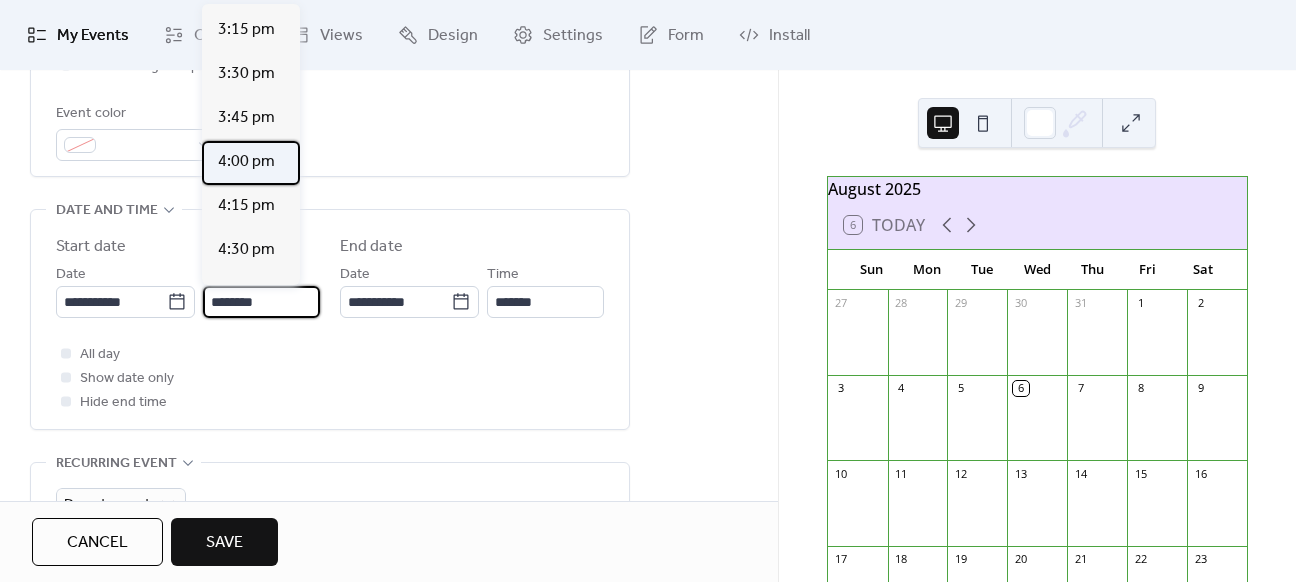 click on "4:00 pm" at bounding box center (246, 162) 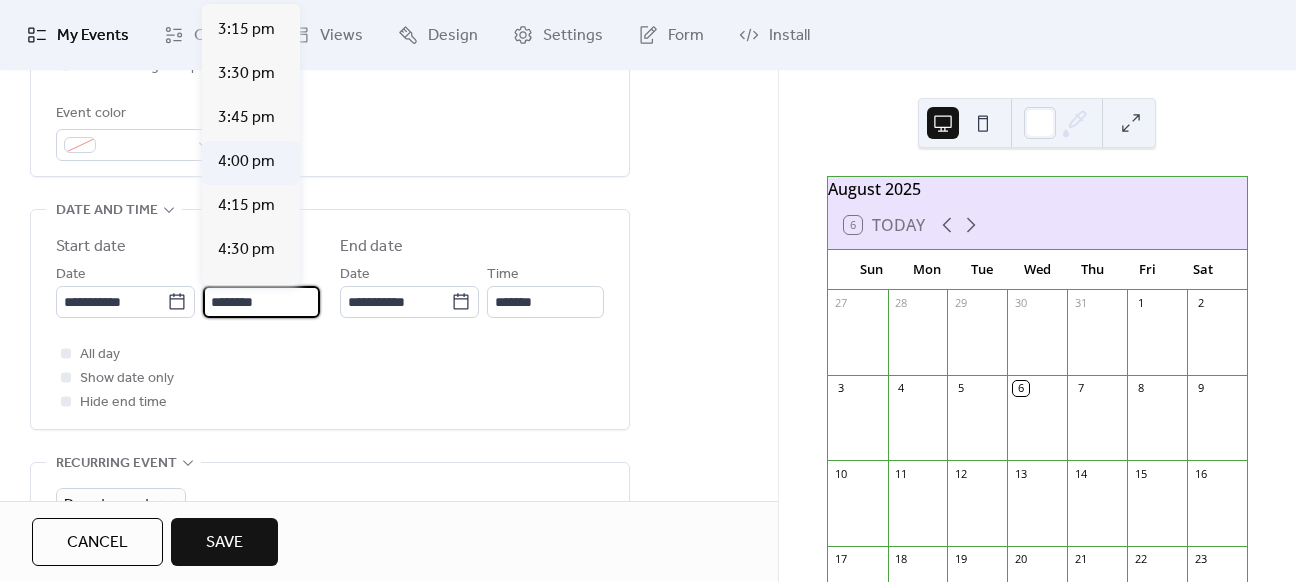 type on "*******" 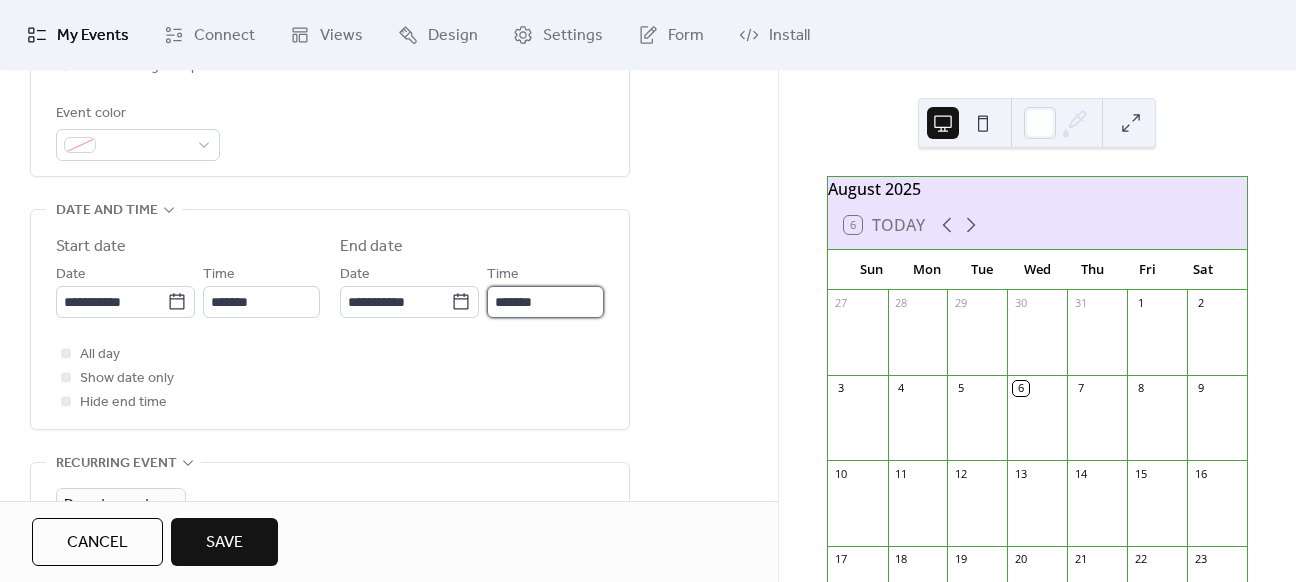 click on "*******" at bounding box center [545, 302] 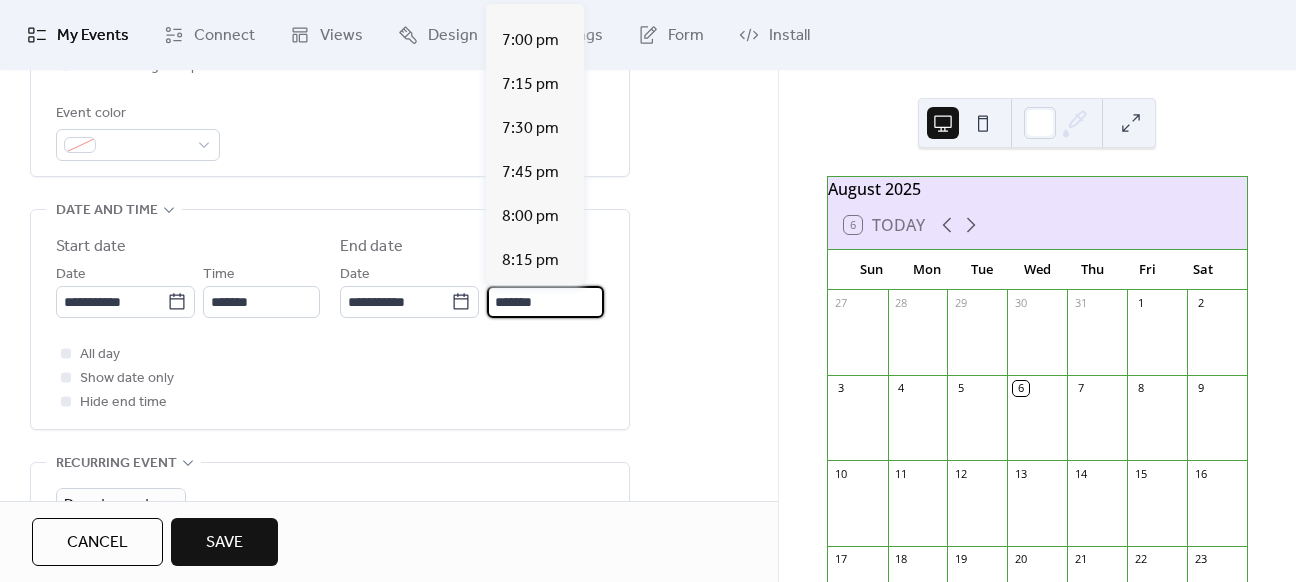 scroll, scrollTop: 472, scrollLeft: 0, axis: vertical 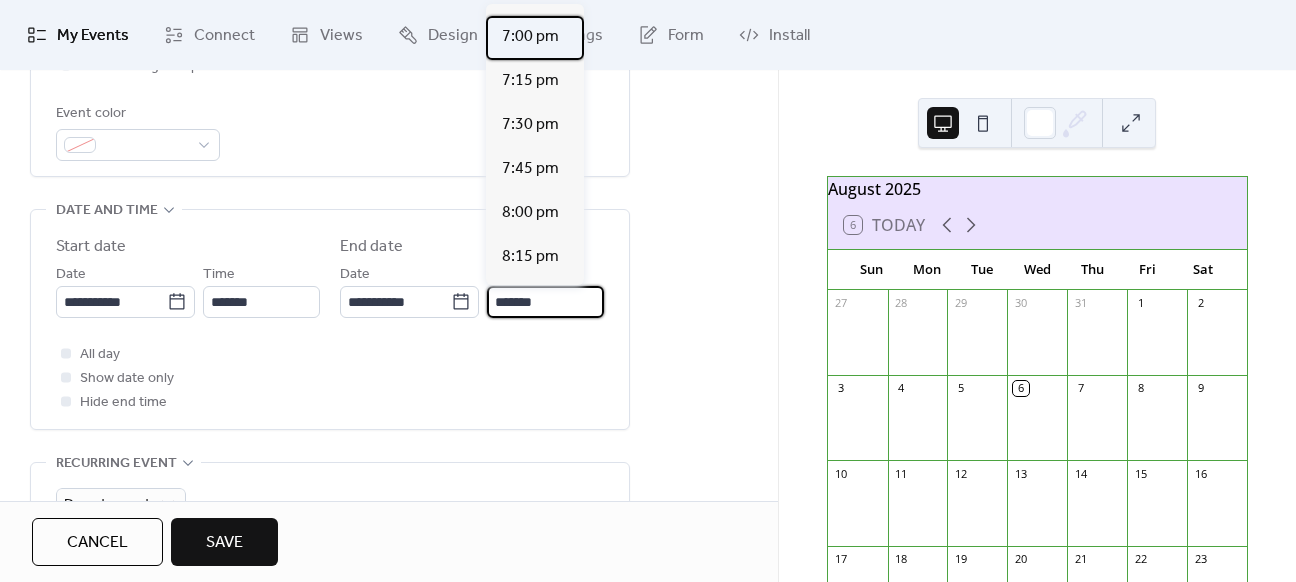 click on "7:00 pm" at bounding box center [530, 37] 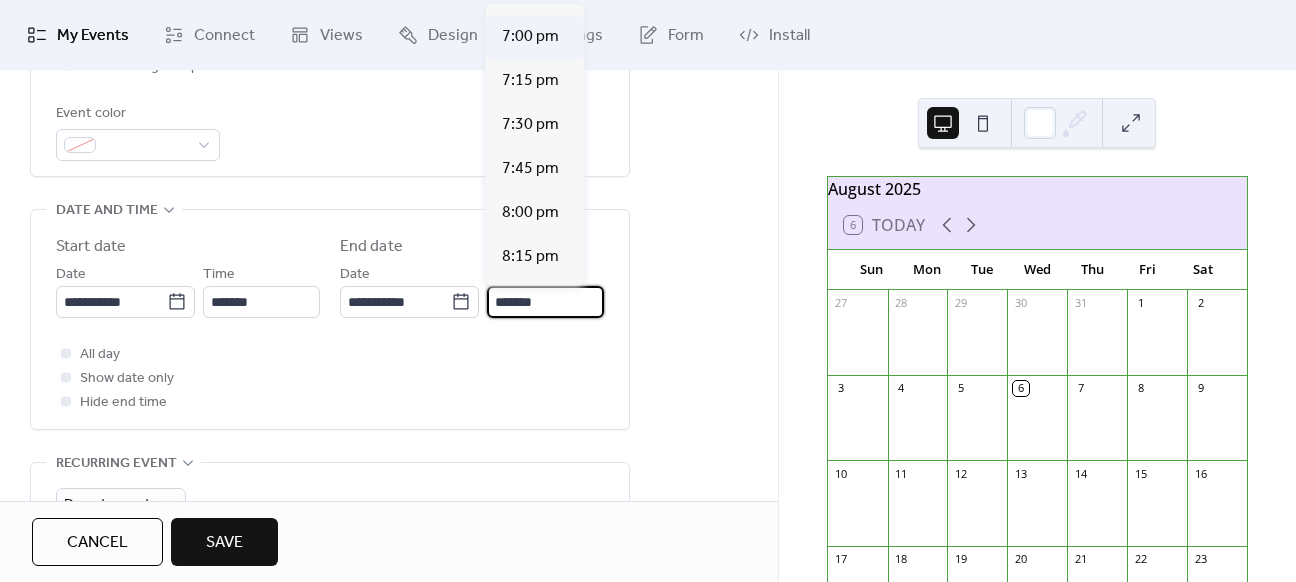 type on "*******" 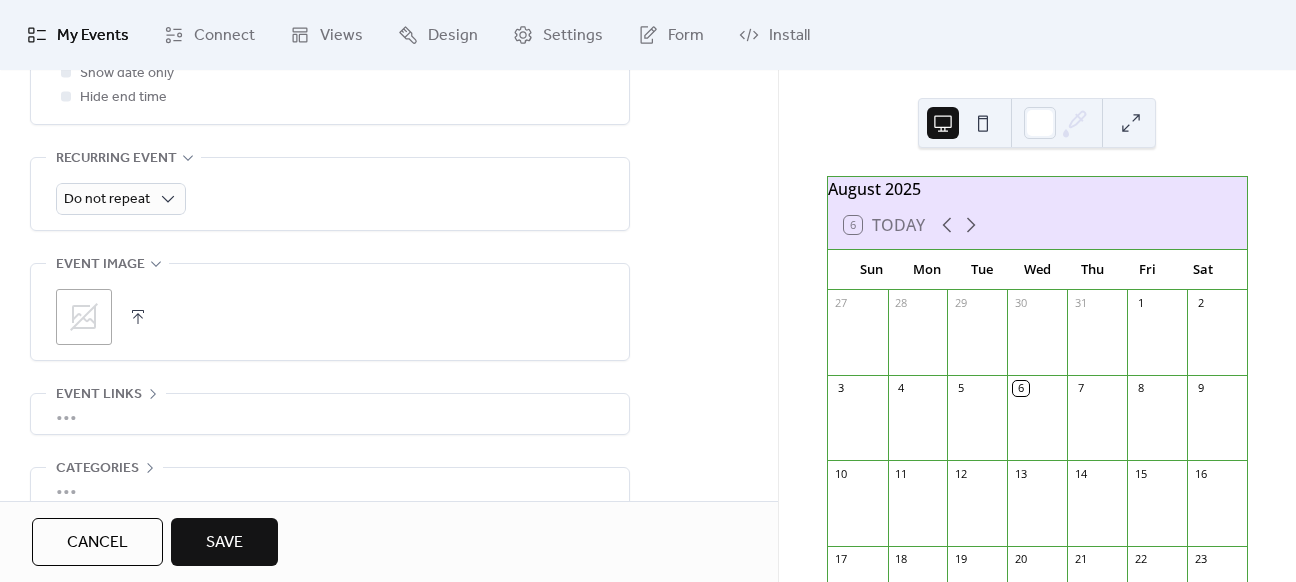 scroll, scrollTop: 960, scrollLeft: 0, axis: vertical 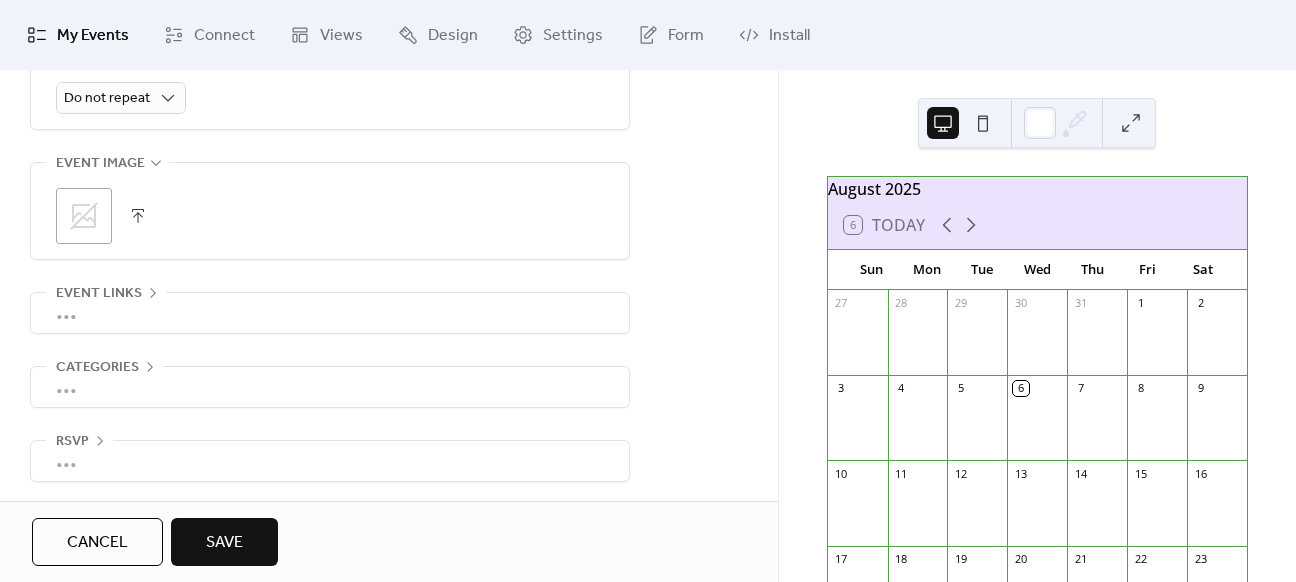 click 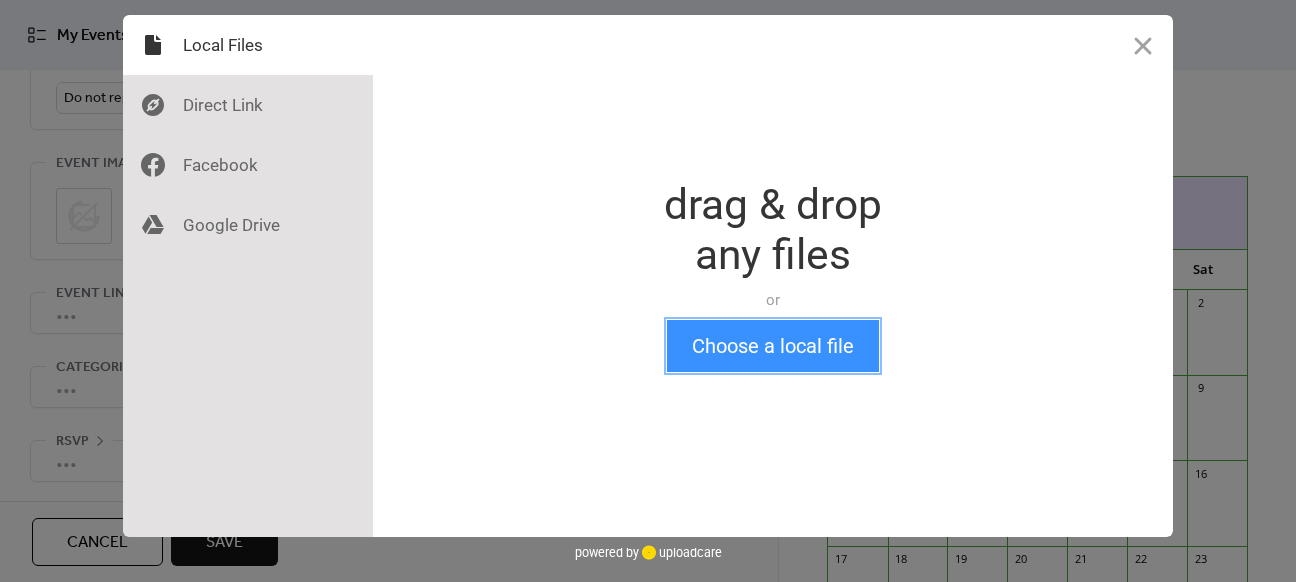 click on "Choose a local file" at bounding box center (773, 346) 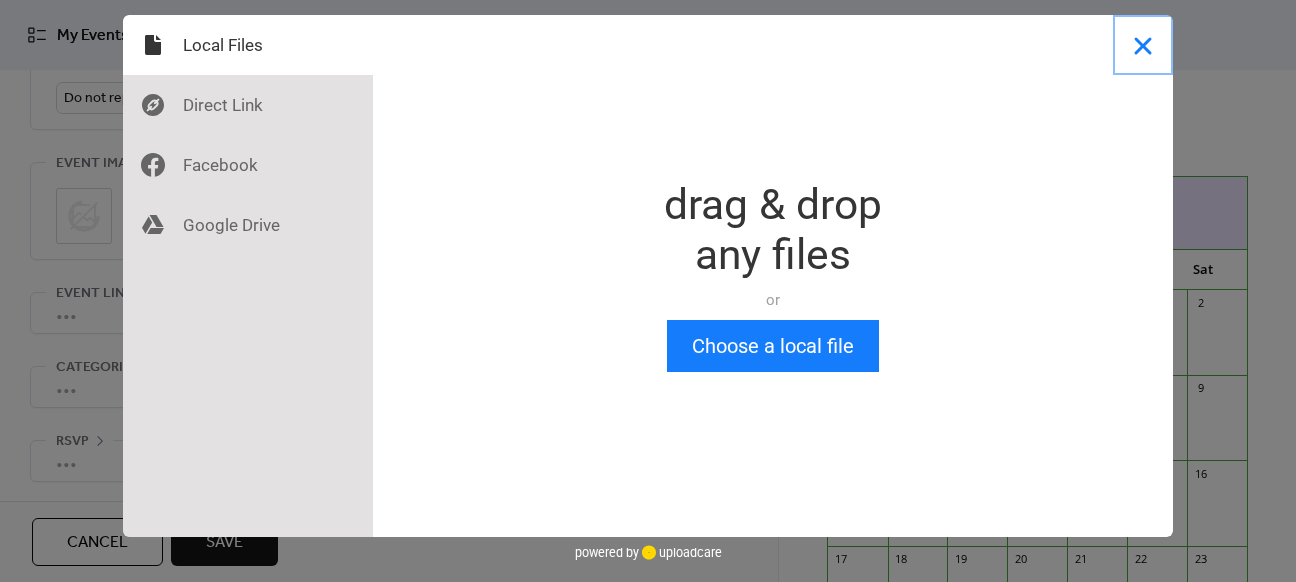 click at bounding box center (1143, 45) 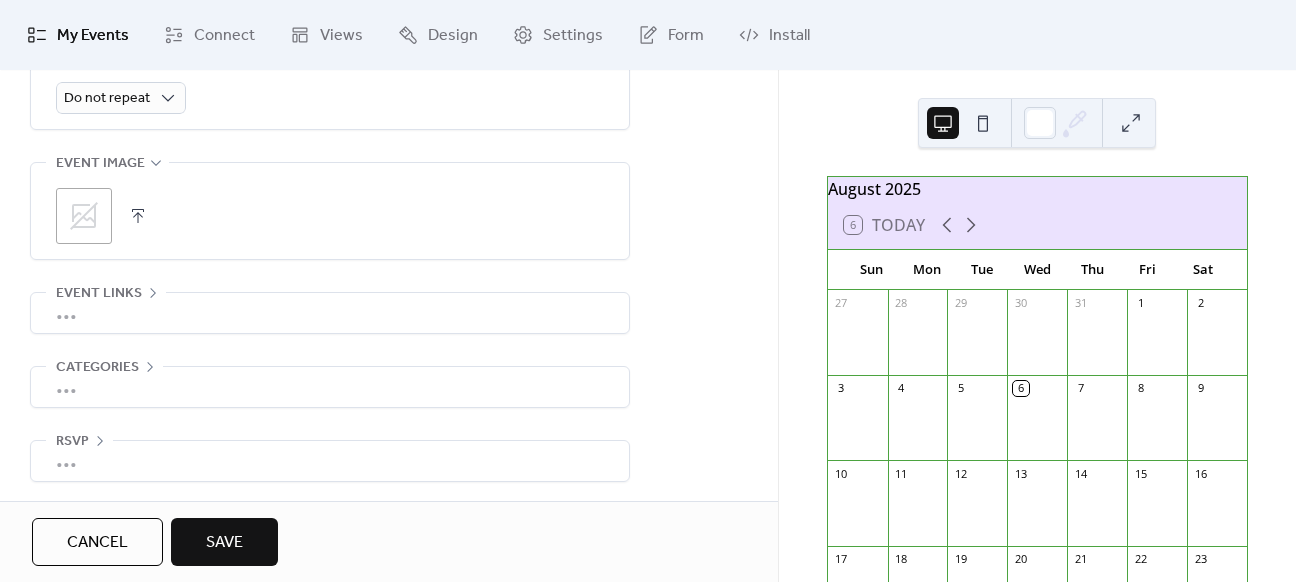 click on "•••" at bounding box center (330, 313) 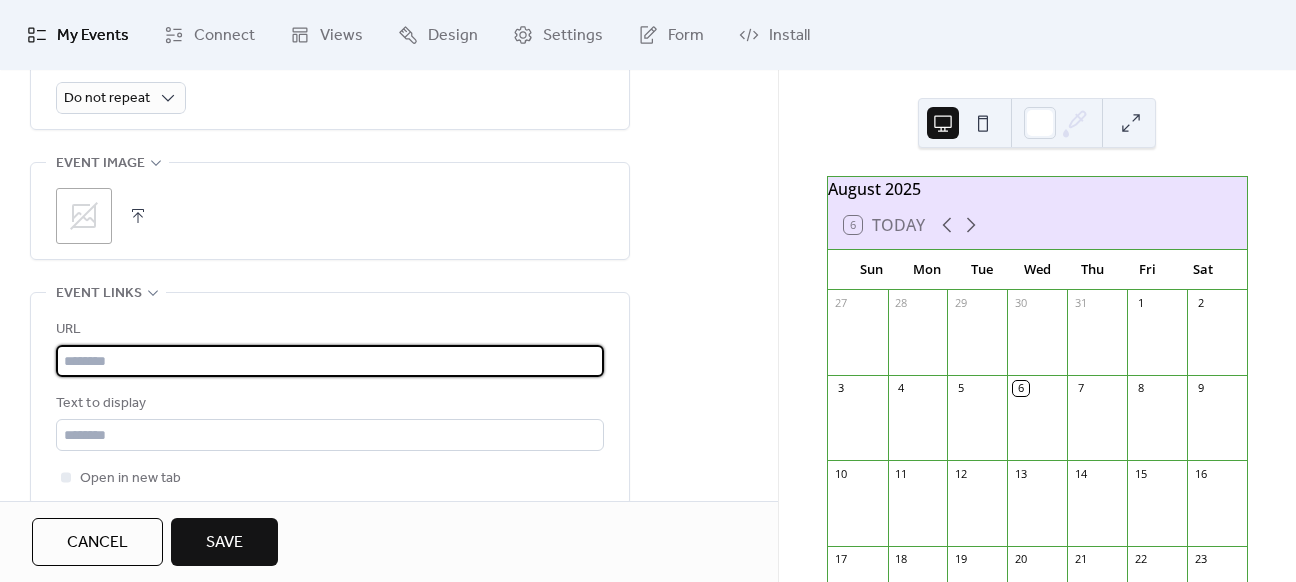 click at bounding box center (330, 361) 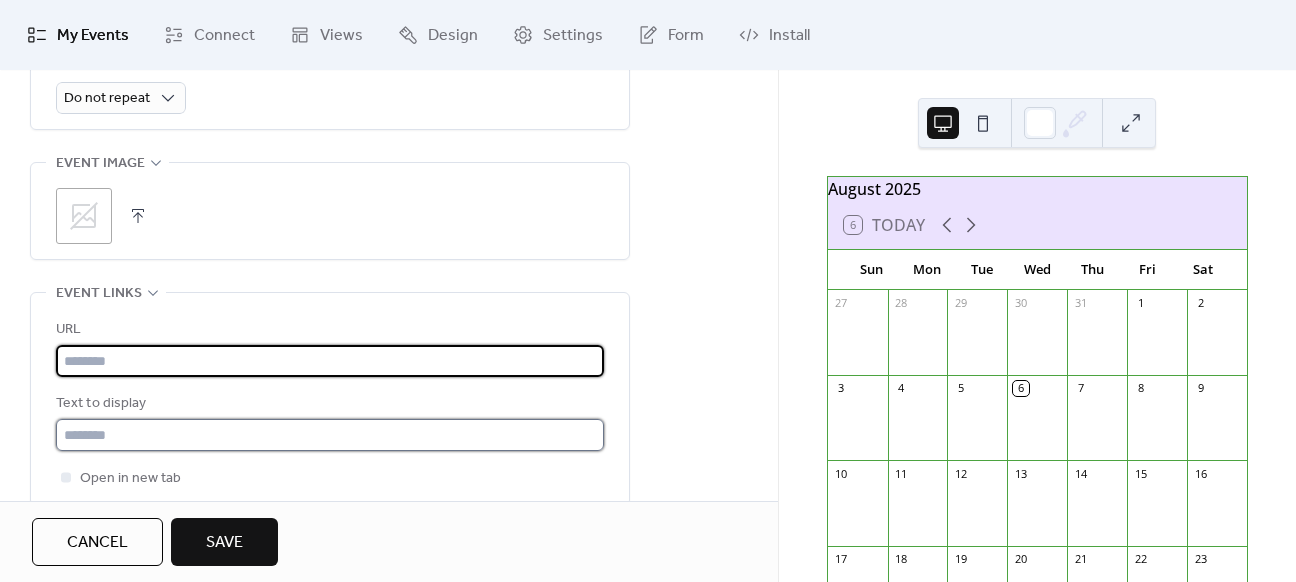 click at bounding box center [330, 435] 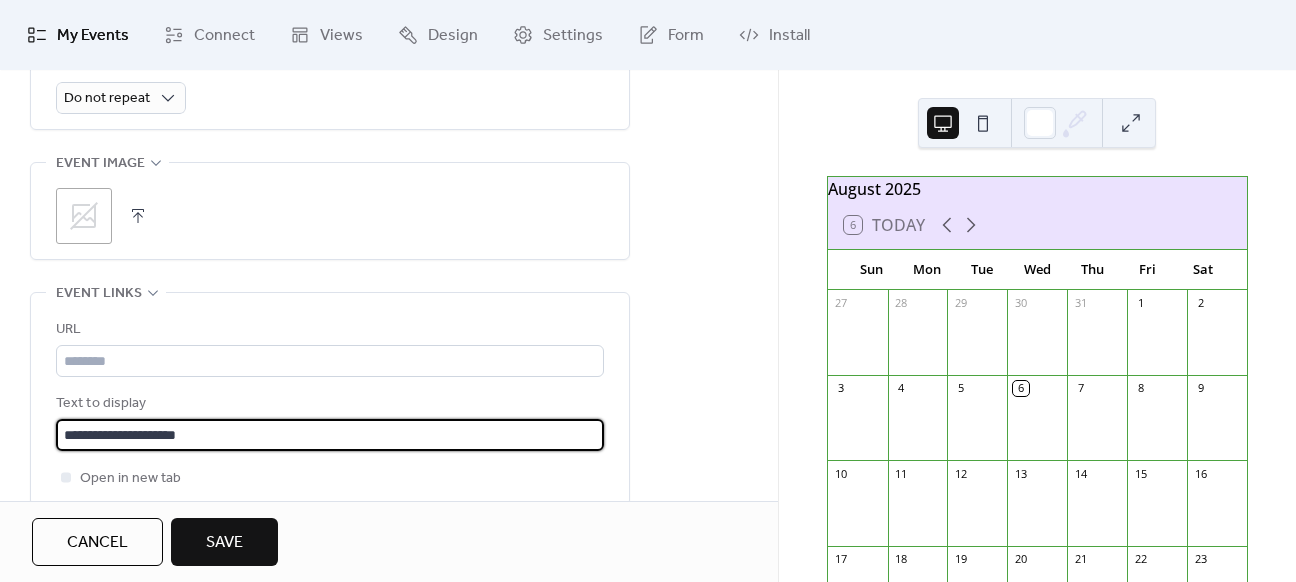 type on "**********" 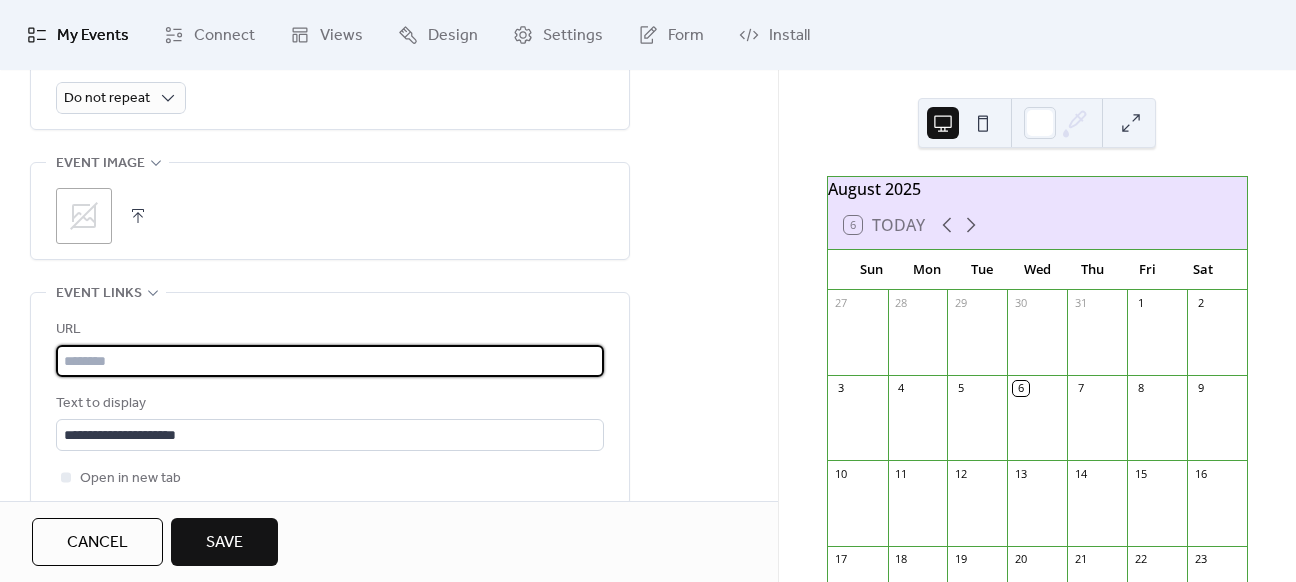 click at bounding box center (330, 361) 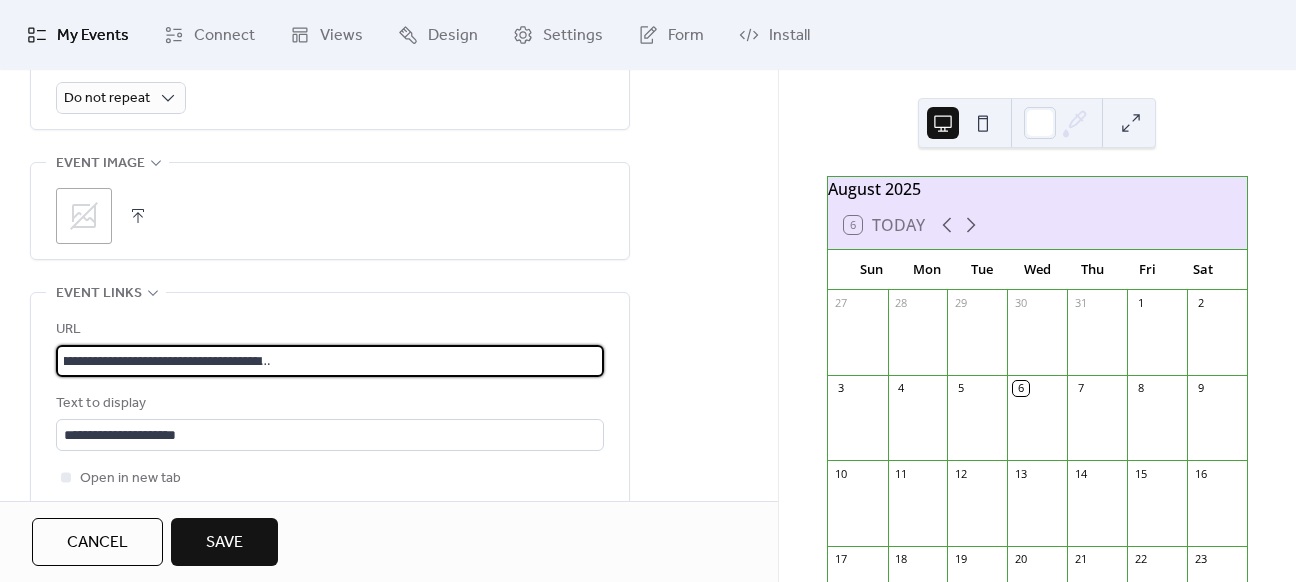 scroll, scrollTop: 0, scrollLeft: 703, axis: horizontal 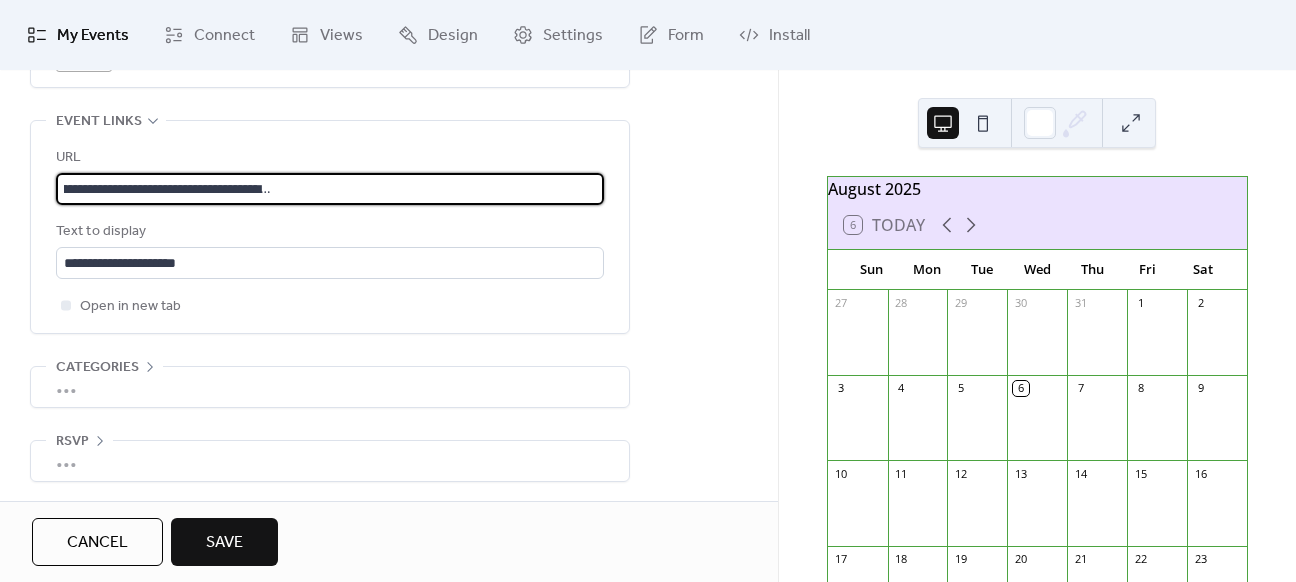 type on "**********" 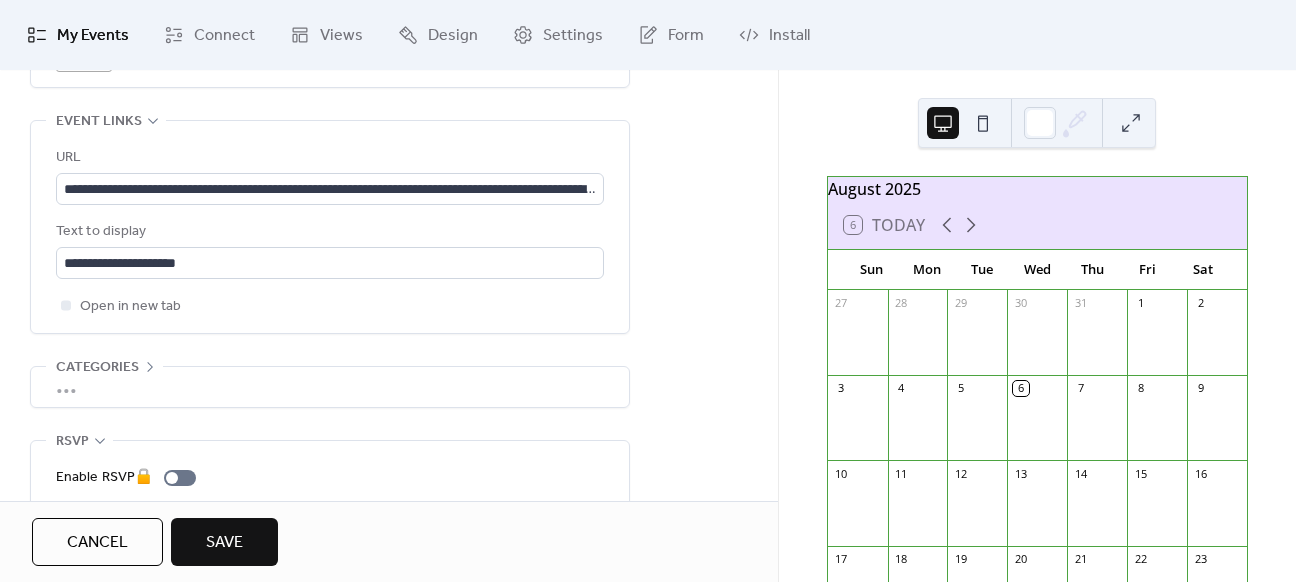 scroll, scrollTop: 1204, scrollLeft: 0, axis: vertical 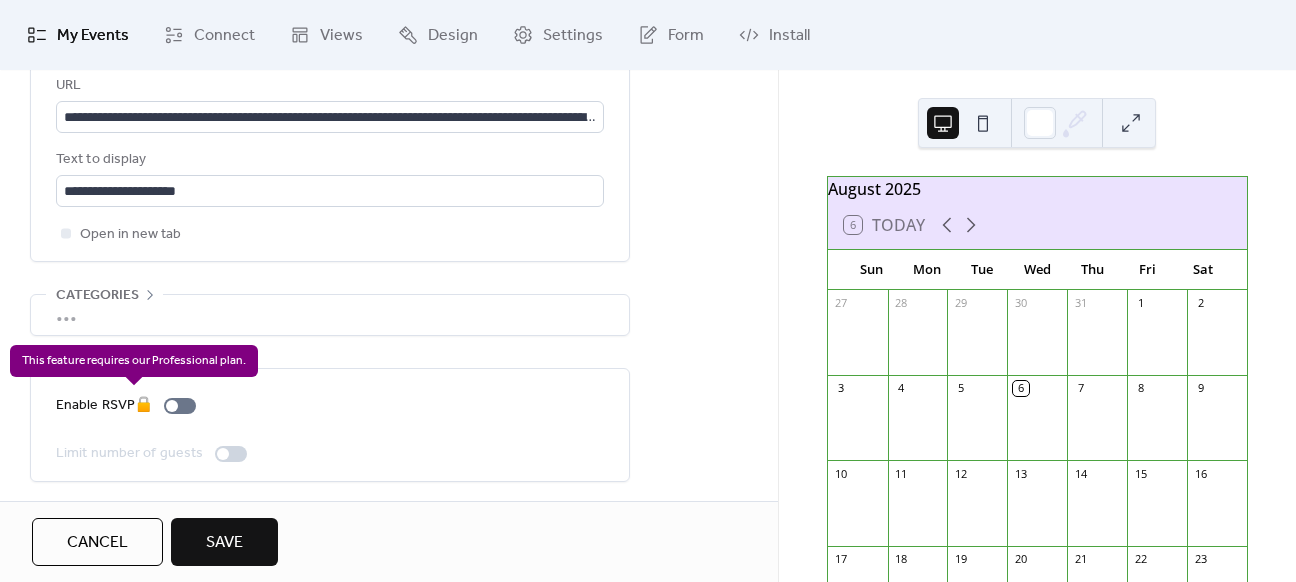 click on "Enable RSVP  🔒" at bounding box center [130, 406] 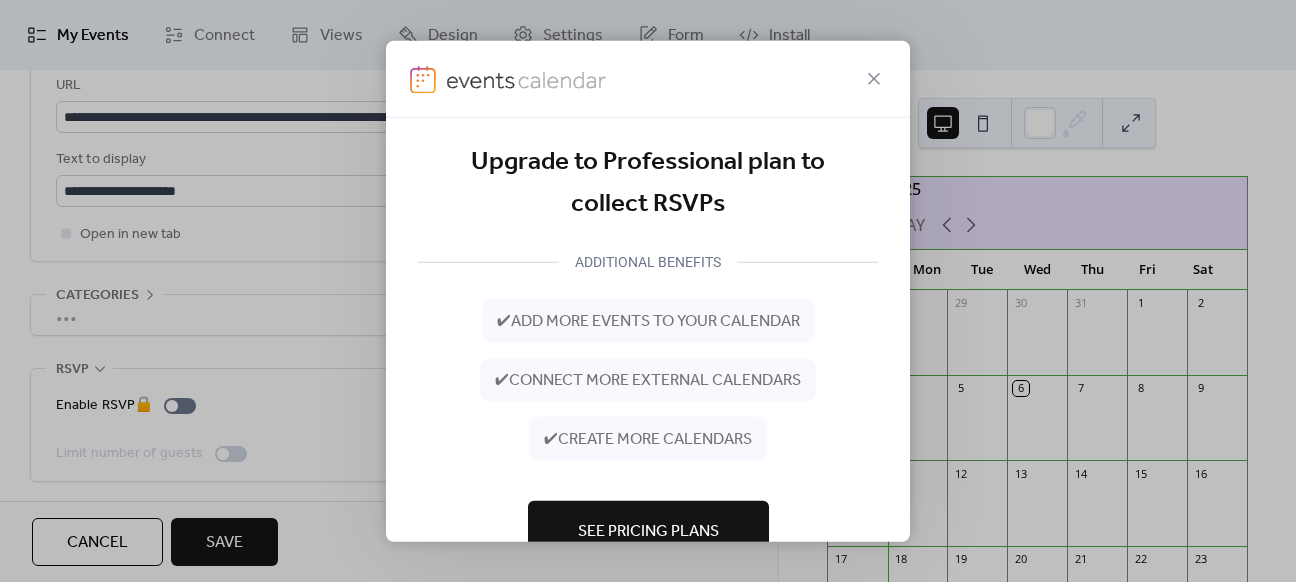 scroll, scrollTop: 59, scrollLeft: 0, axis: vertical 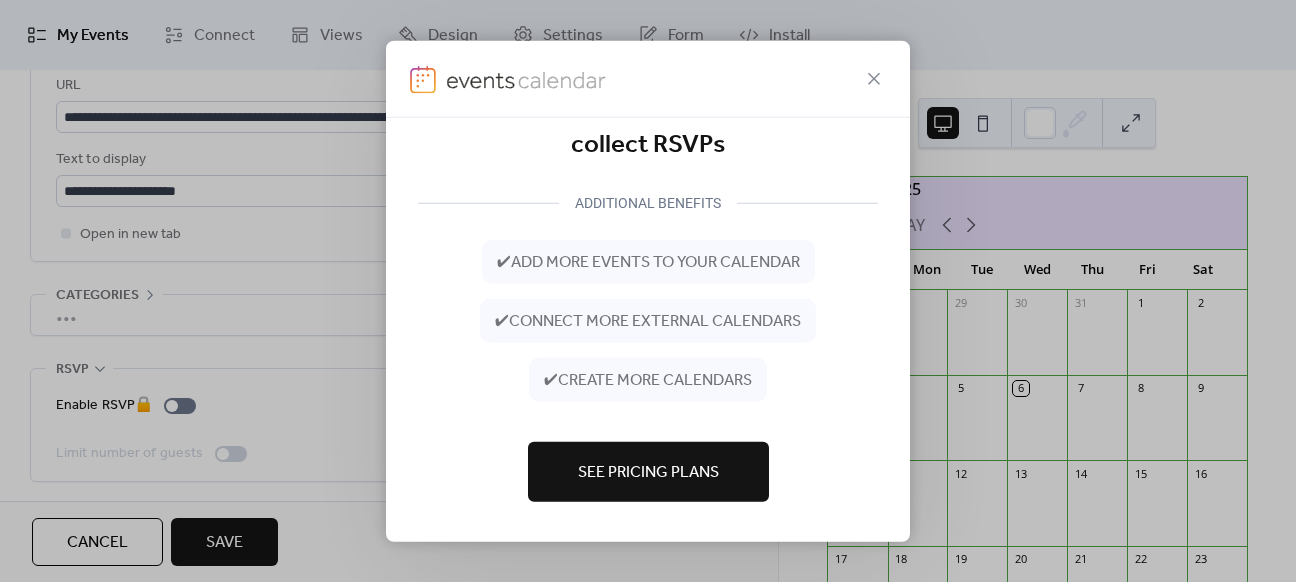 click at bounding box center [648, 79] 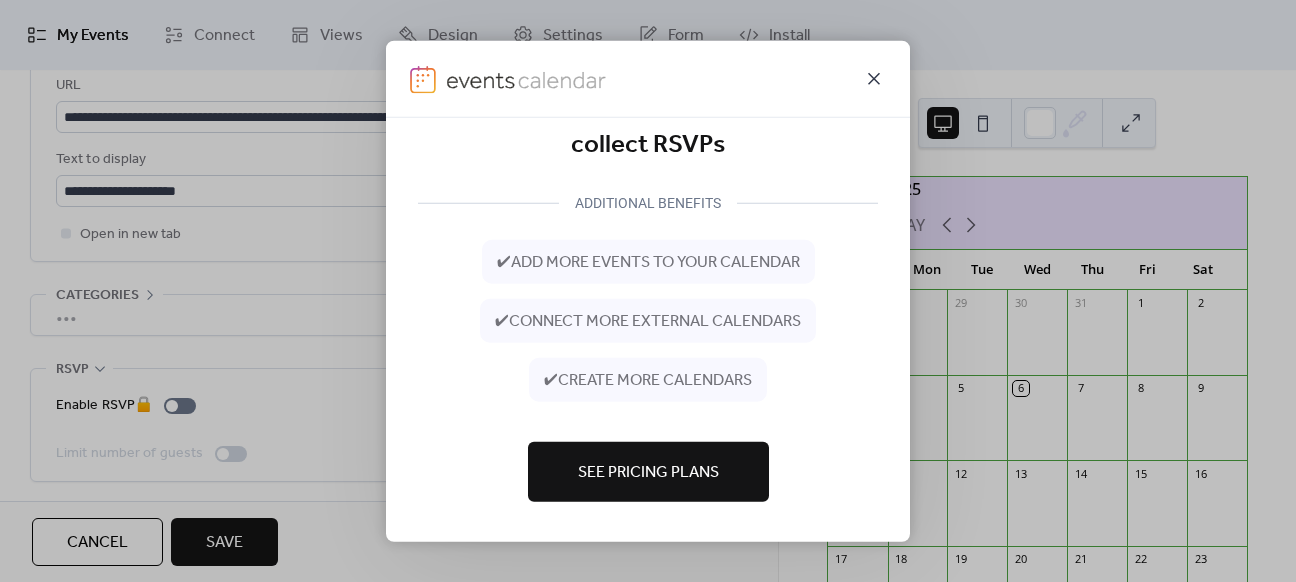 click 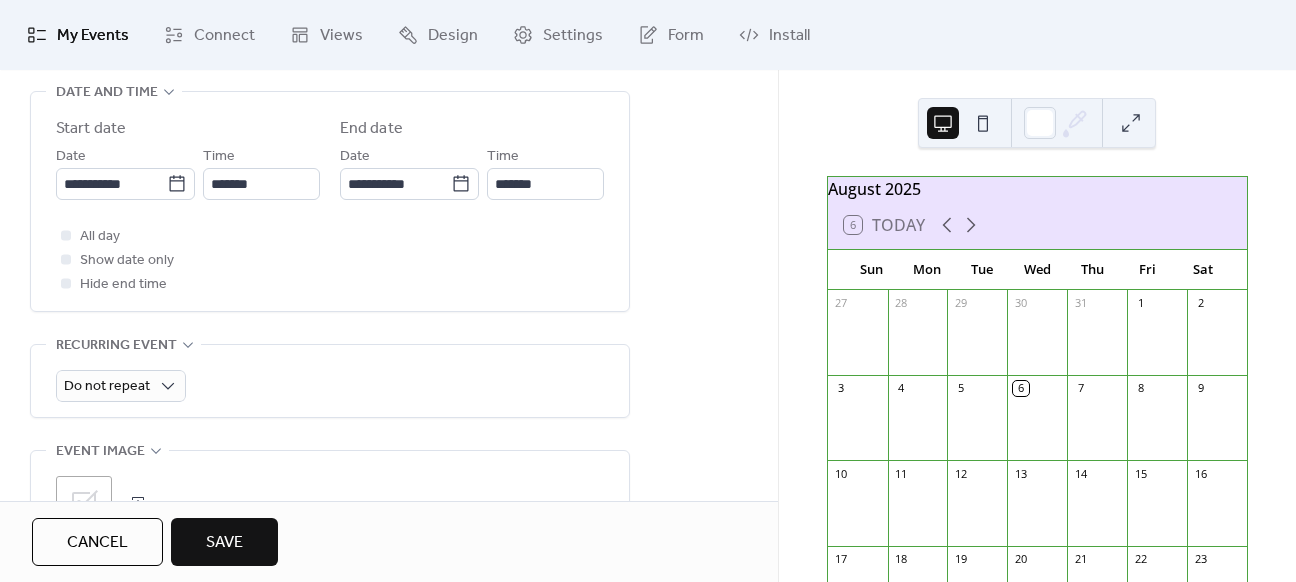 scroll, scrollTop: 0, scrollLeft: 0, axis: both 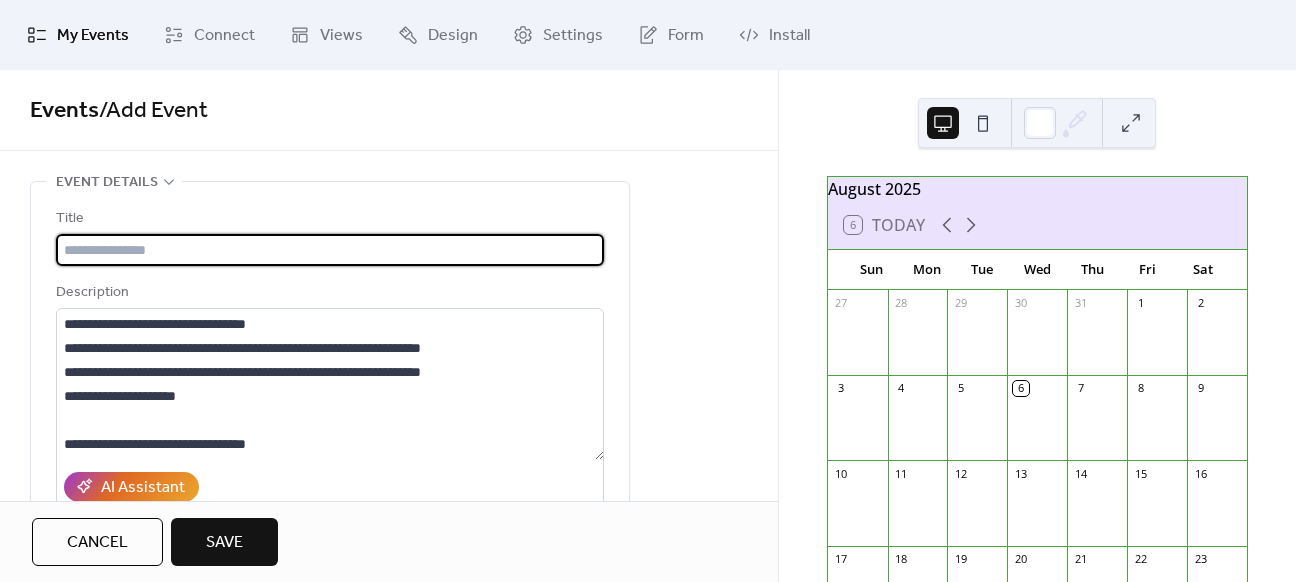 click at bounding box center [330, 250] 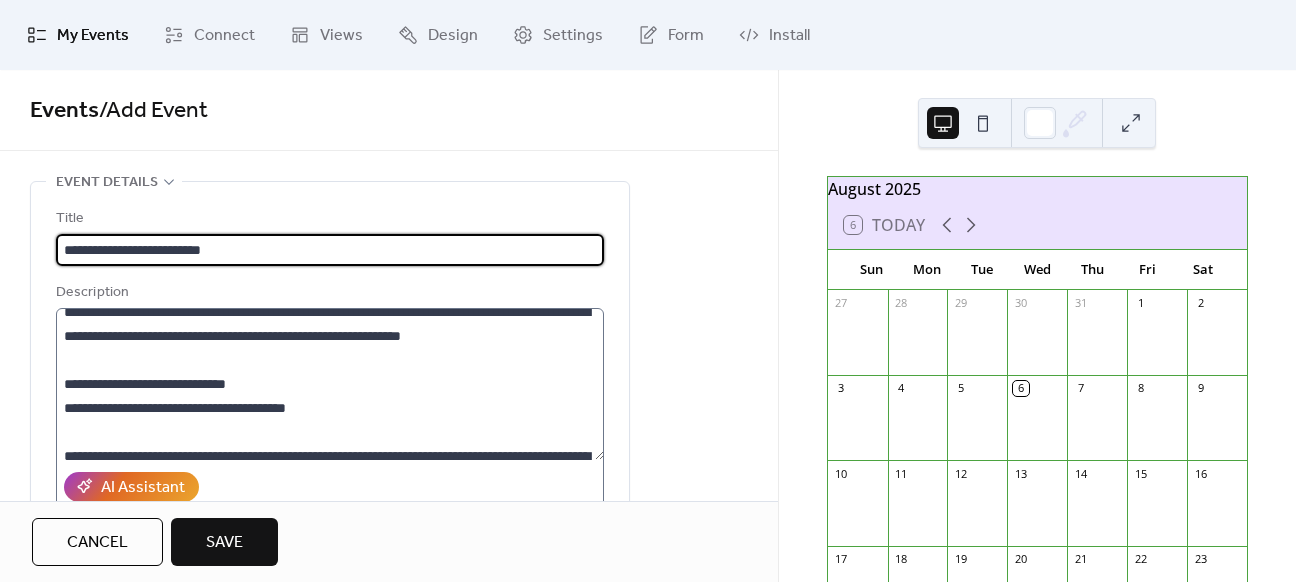 scroll, scrollTop: 0, scrollLeft: 0, axis: both 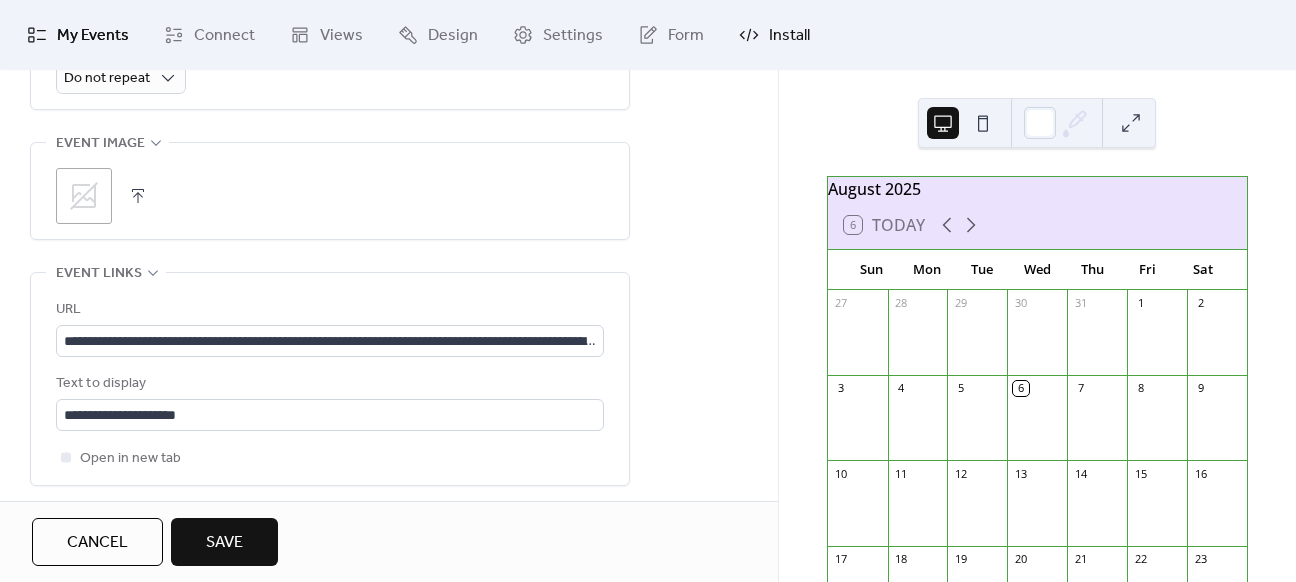 type on "**********" 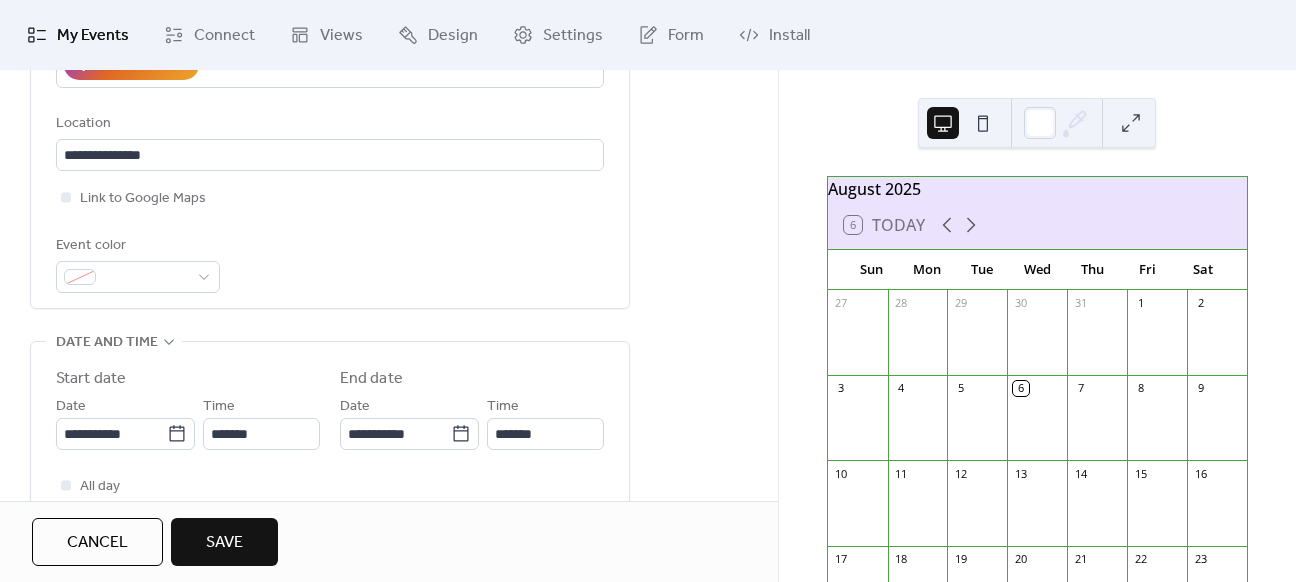 scroll, scrollTop: 416, scrollLeft: 0, axis: vertical 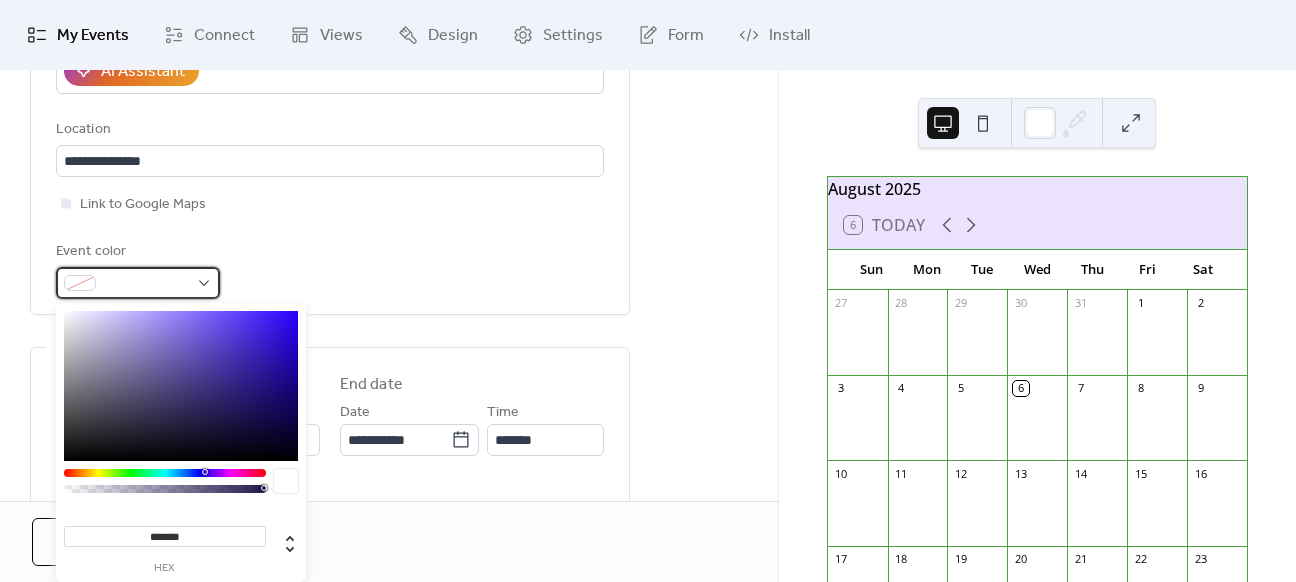 click at bounding box center (138, 283) 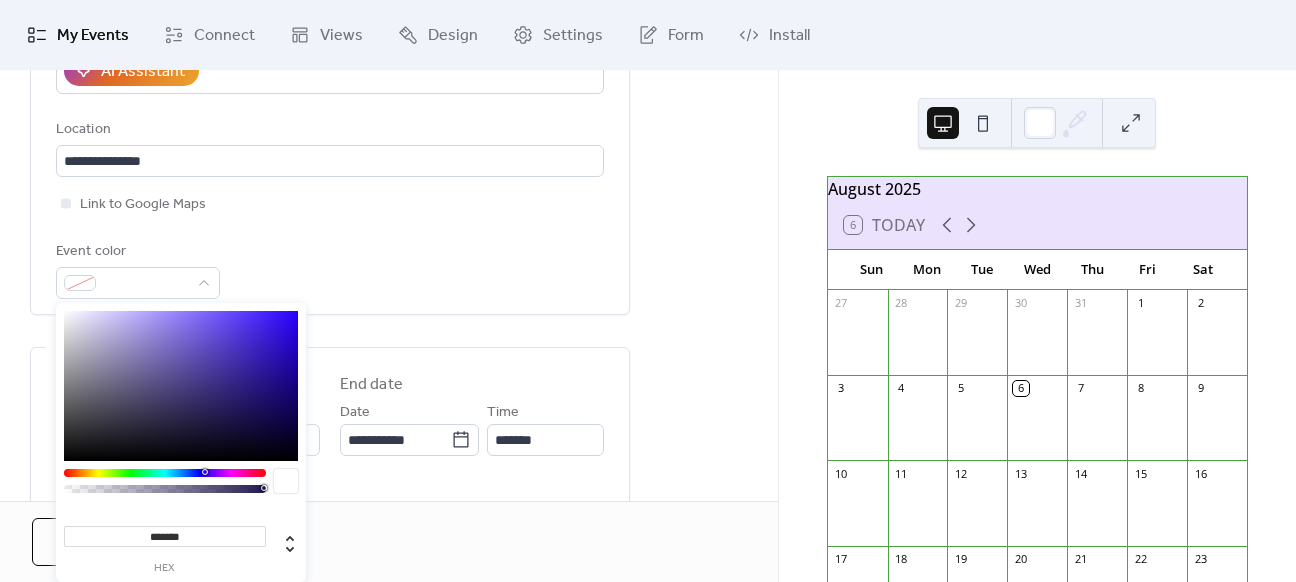 click on "*******" at bounding box center (165, 536) 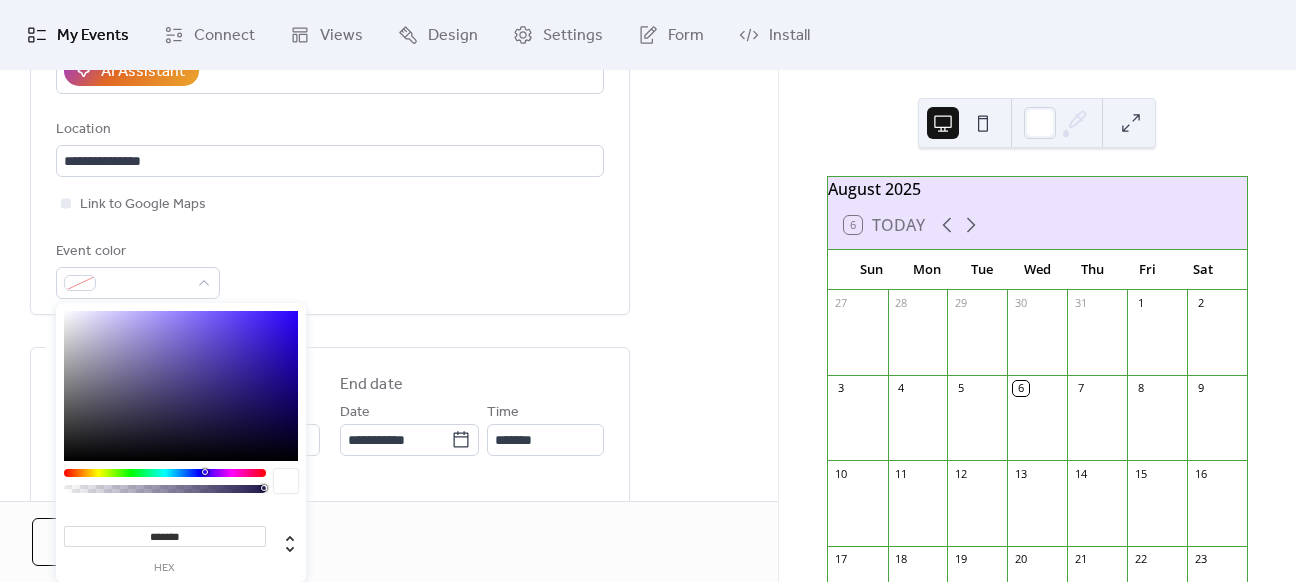 click on "*******" at bounding box center (165, 536) 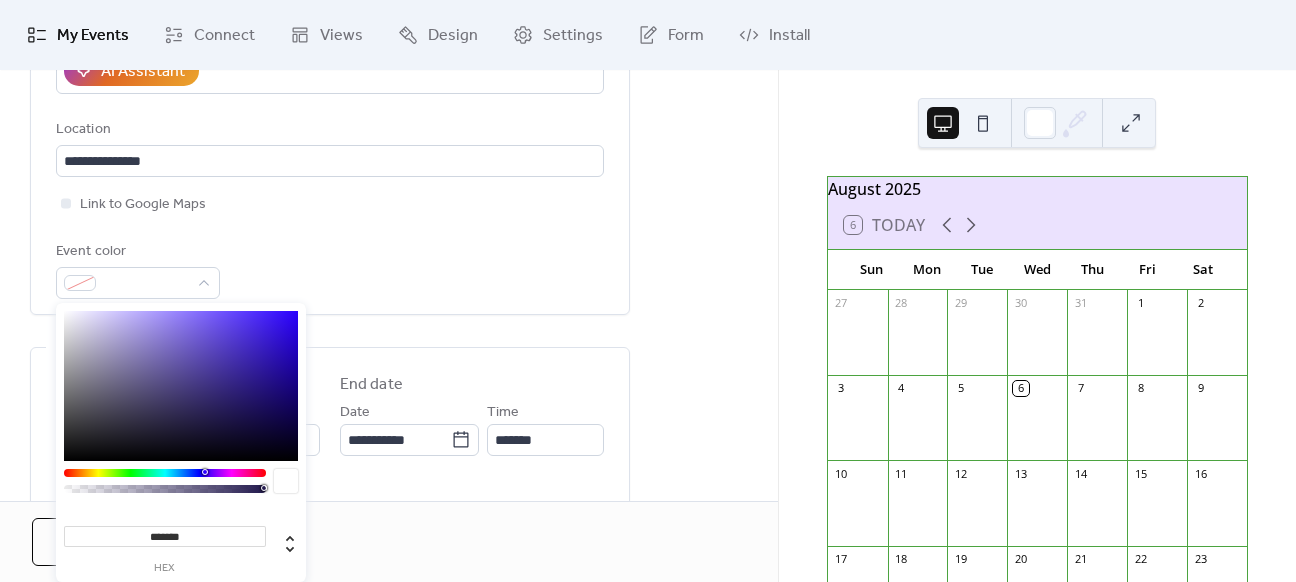 paste 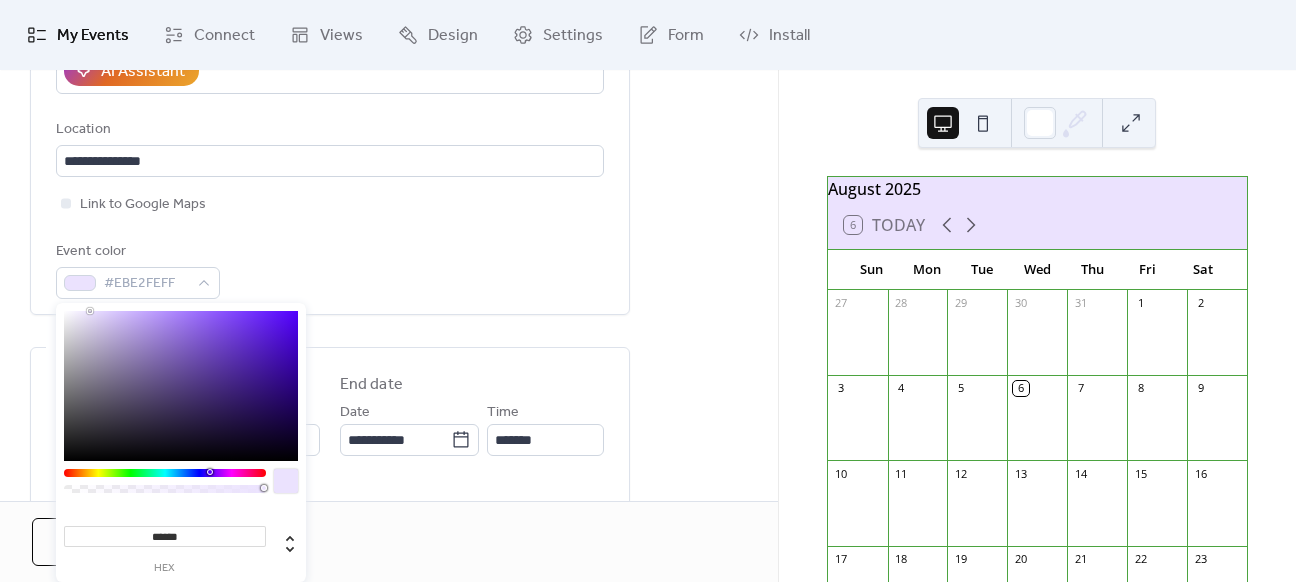 type on "******" 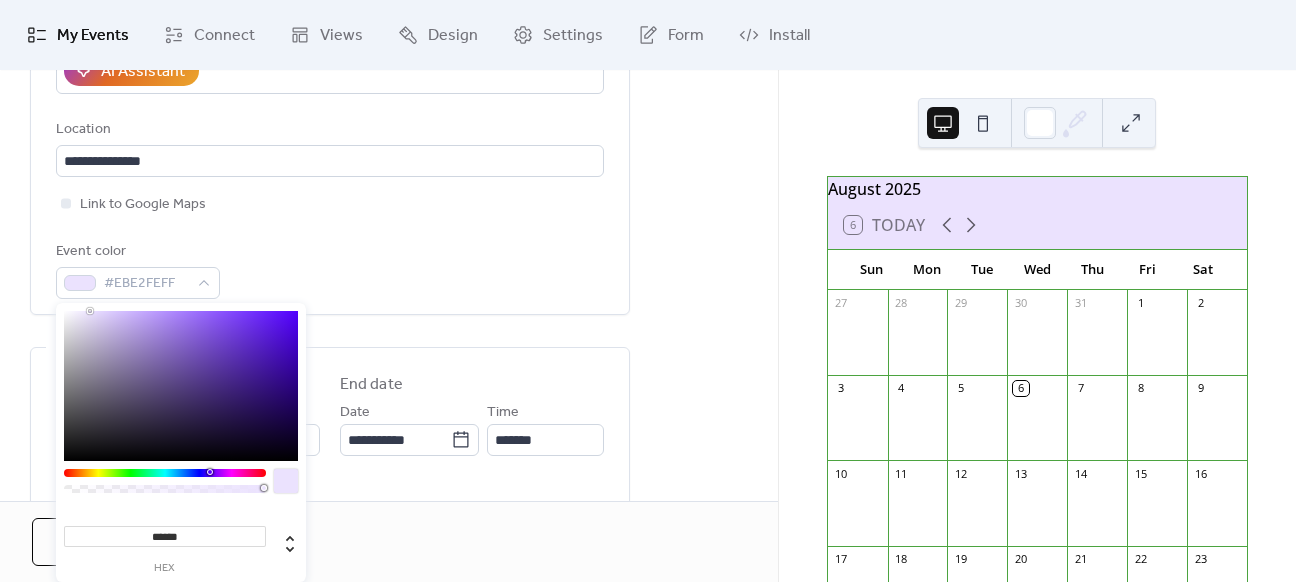 click on "Cancel Save" at bounding box center [389, 542] 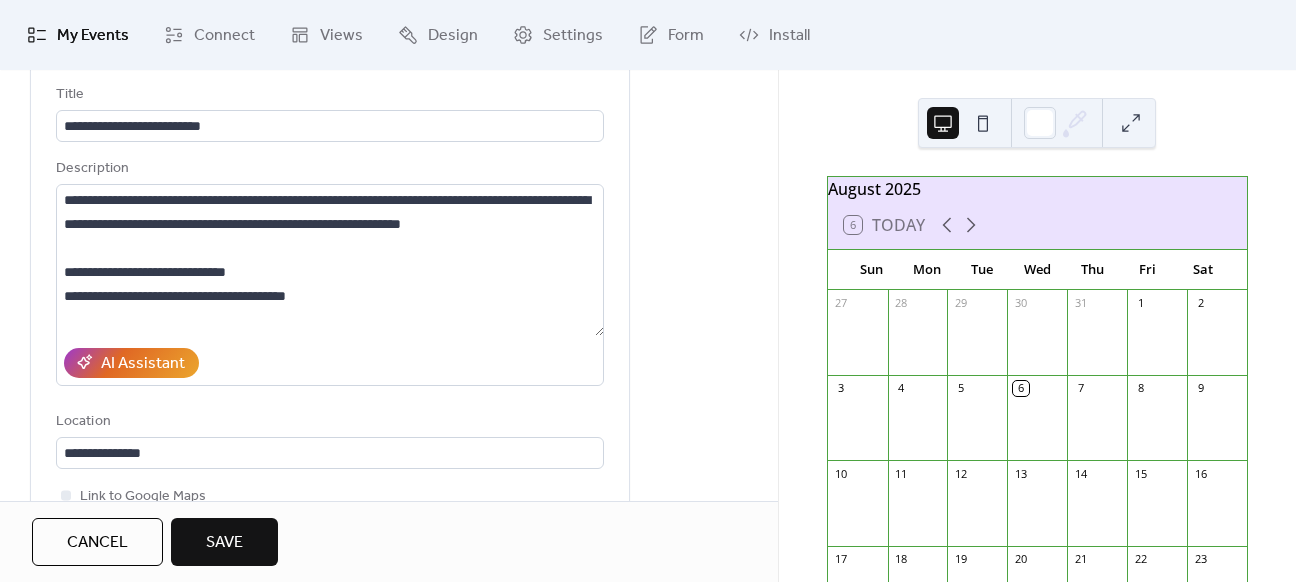 scroll, scrollTop: 0, scrollLeft: 0, axis: both 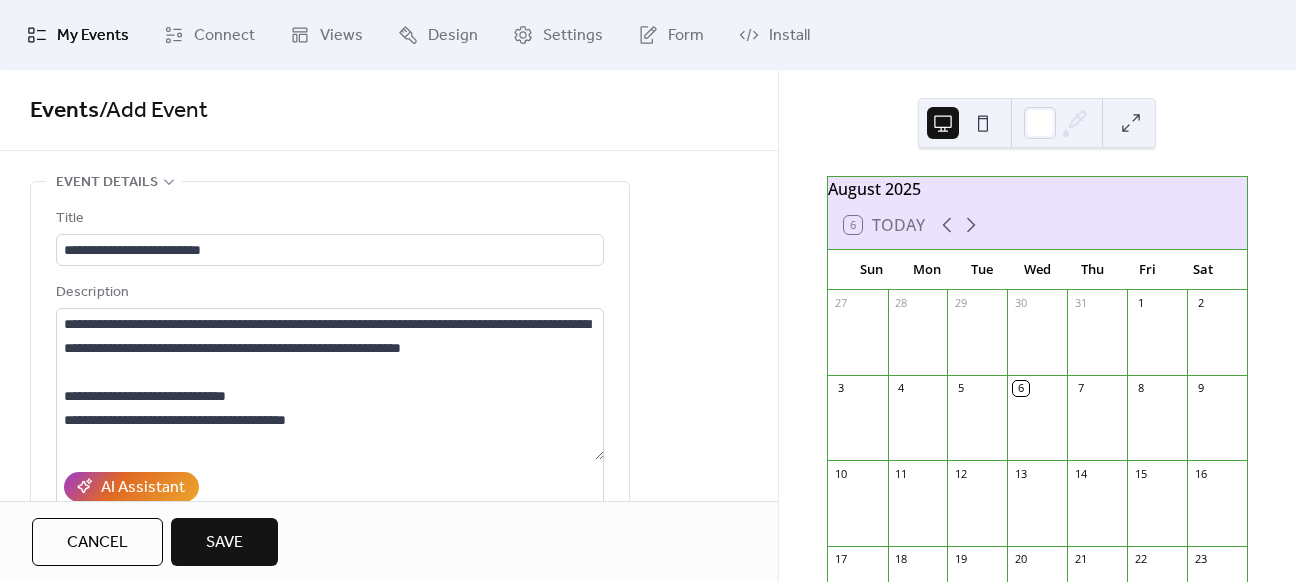 click on "Save" at bounding box center (224, 543) 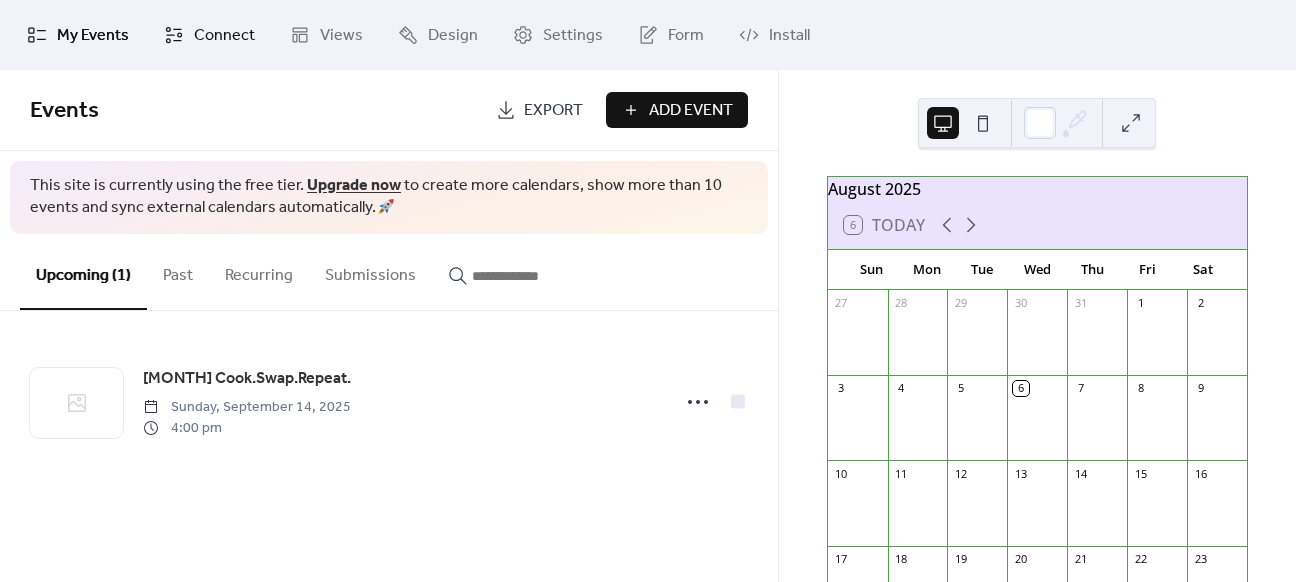 click on "Connect" at bounding box center (209, 35) 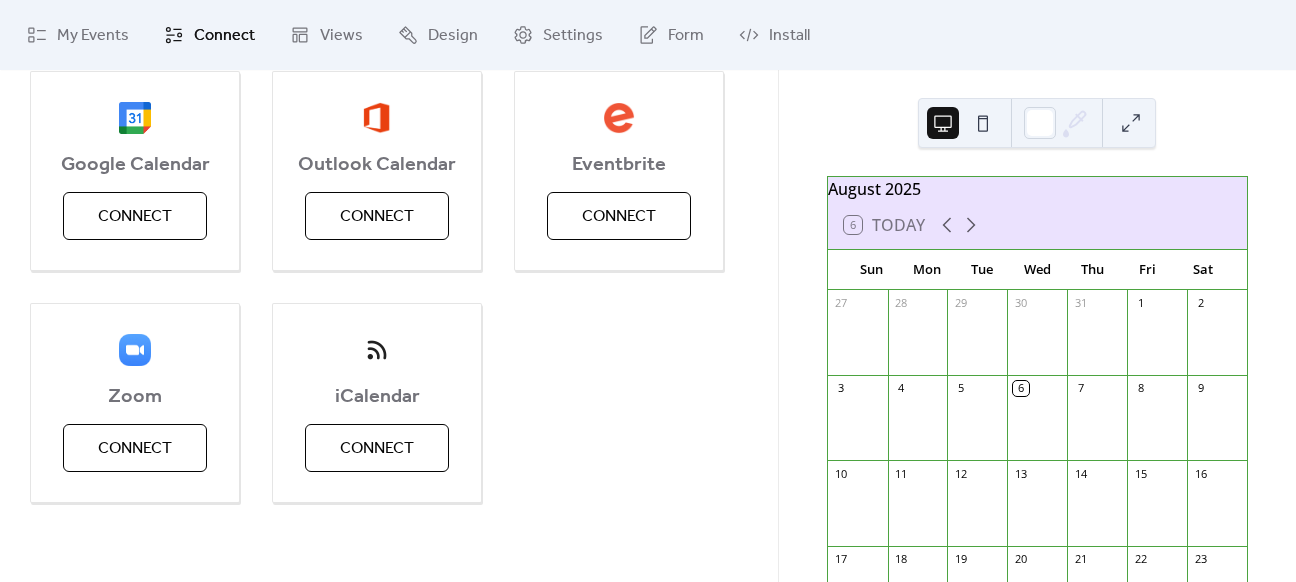 scroll, scrollTop: 0, scrollLeft: 0, axis: both 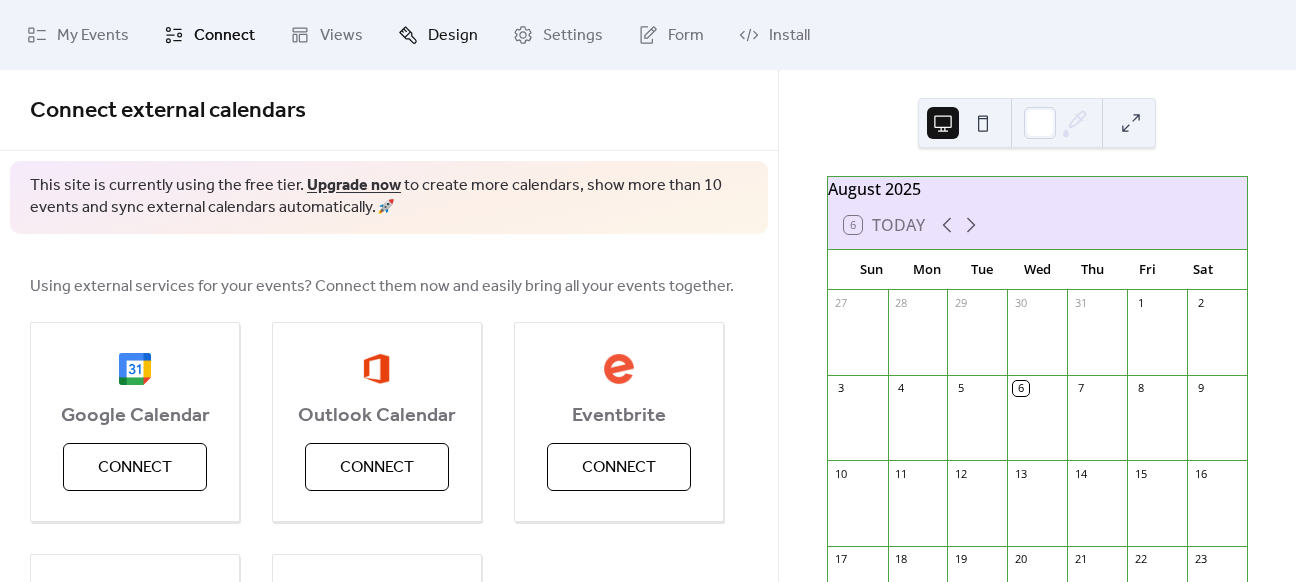 click on "Design" at bounding box center (453, 36) 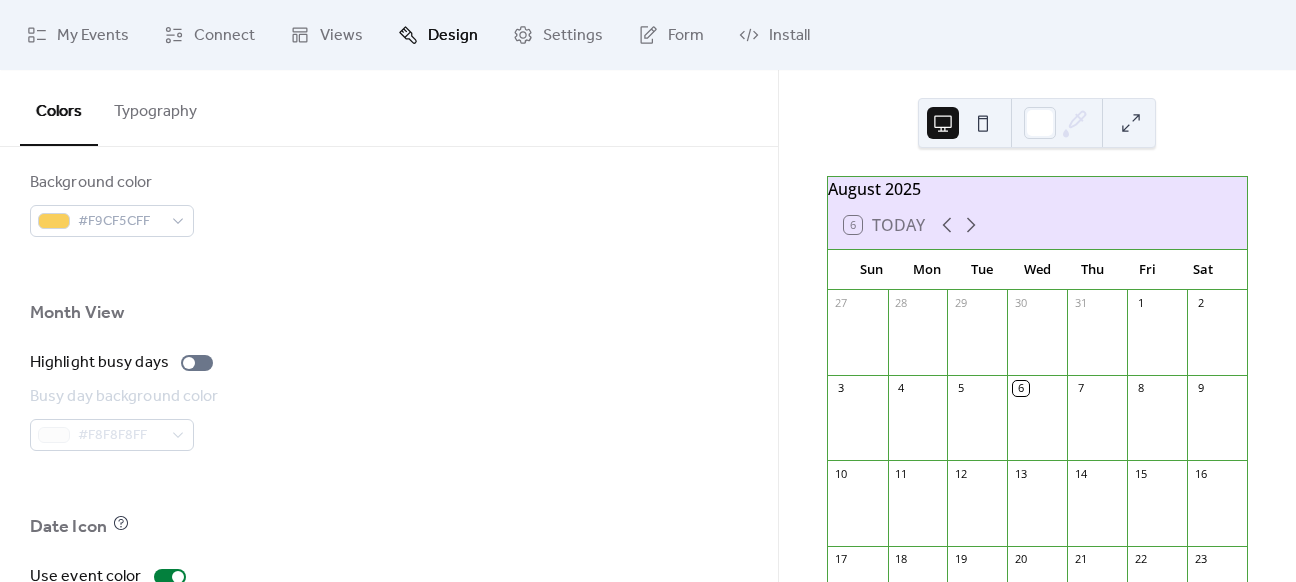 scroll, scrollTop: 1288, scrollLeft: 0, axis: vertical 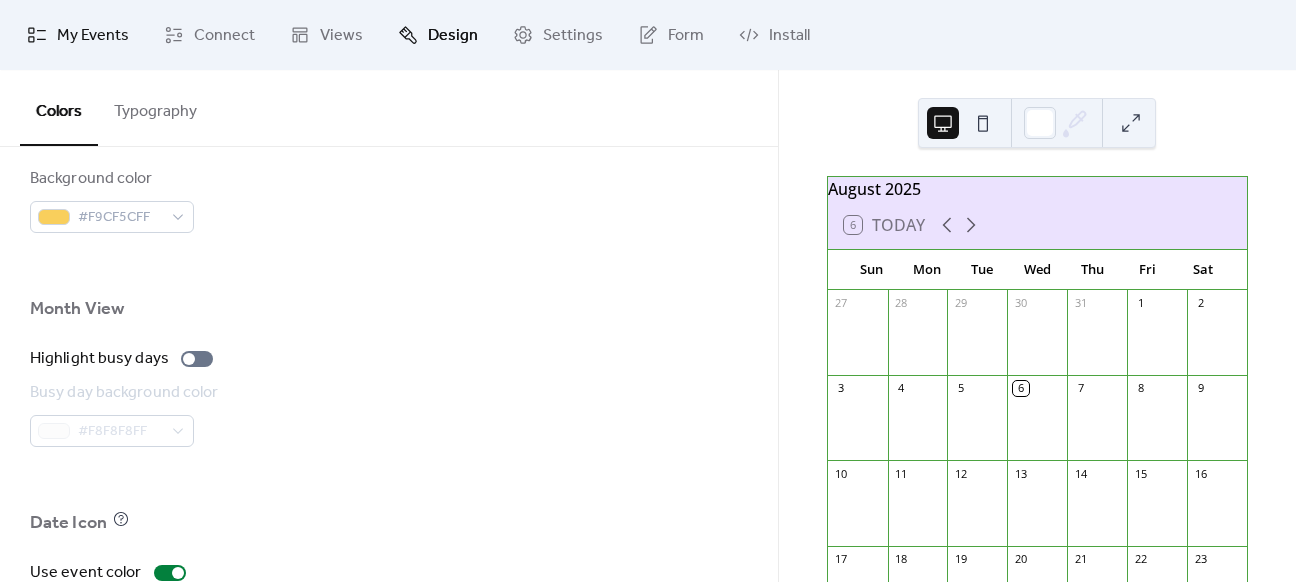 click on "My Events" at bounding box center [93, 36] 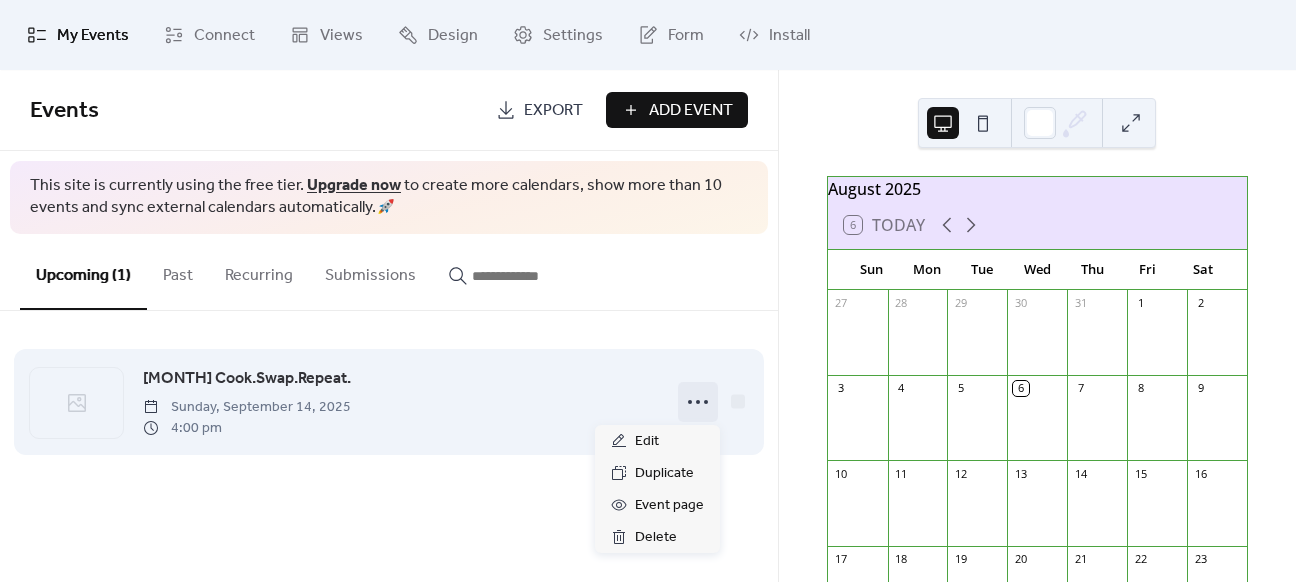 click 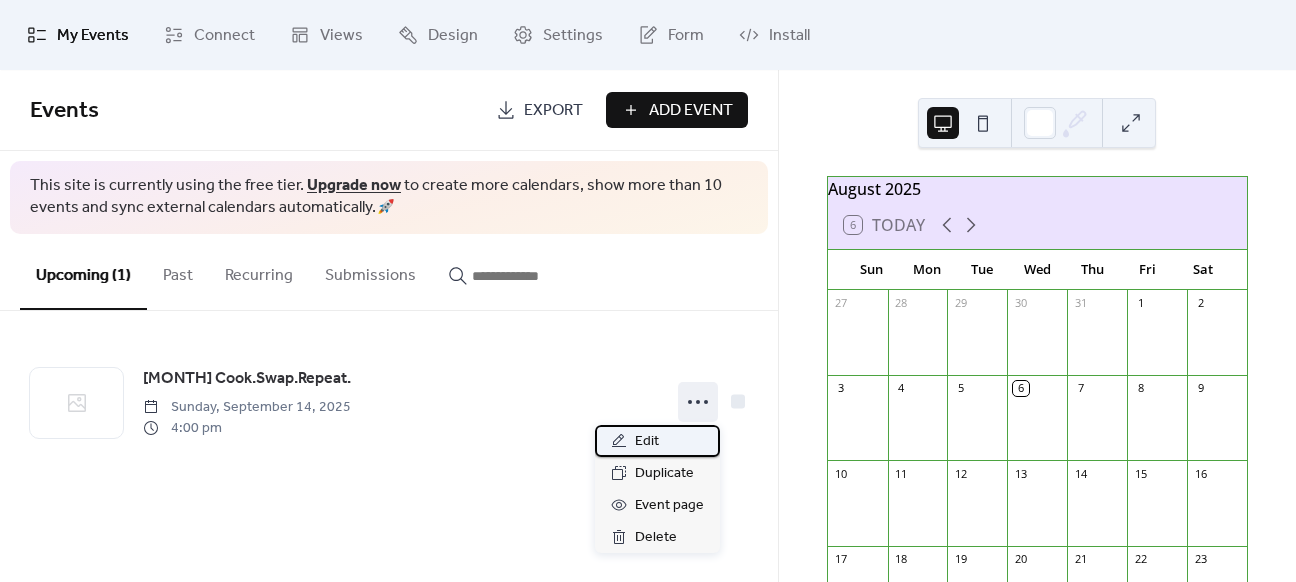 click on "Edit" at bounding box center (647, 442) 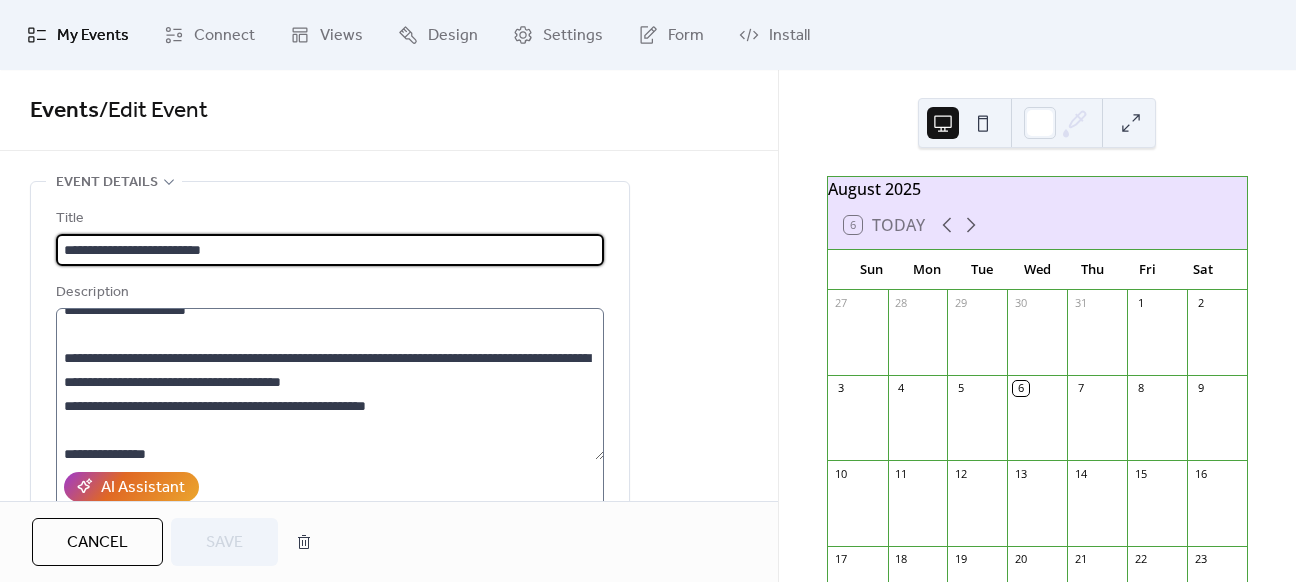 scroll, scrollTop: 696, scrollLeft: 0, axis: vertical 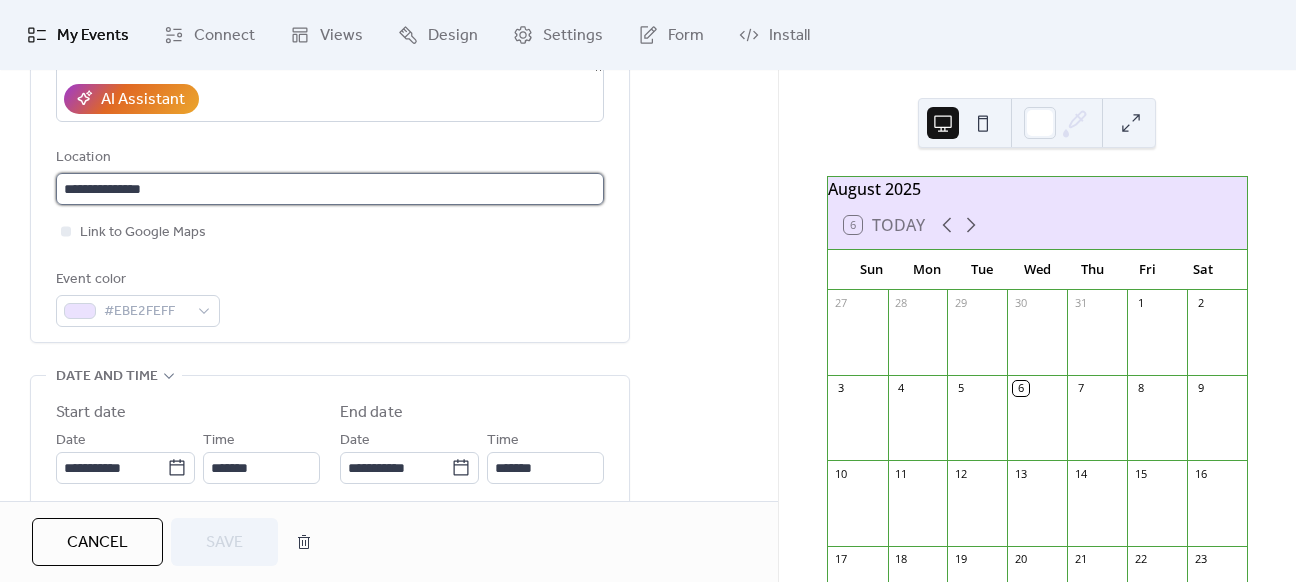 click on "**********" at bounding box center [330, 189] 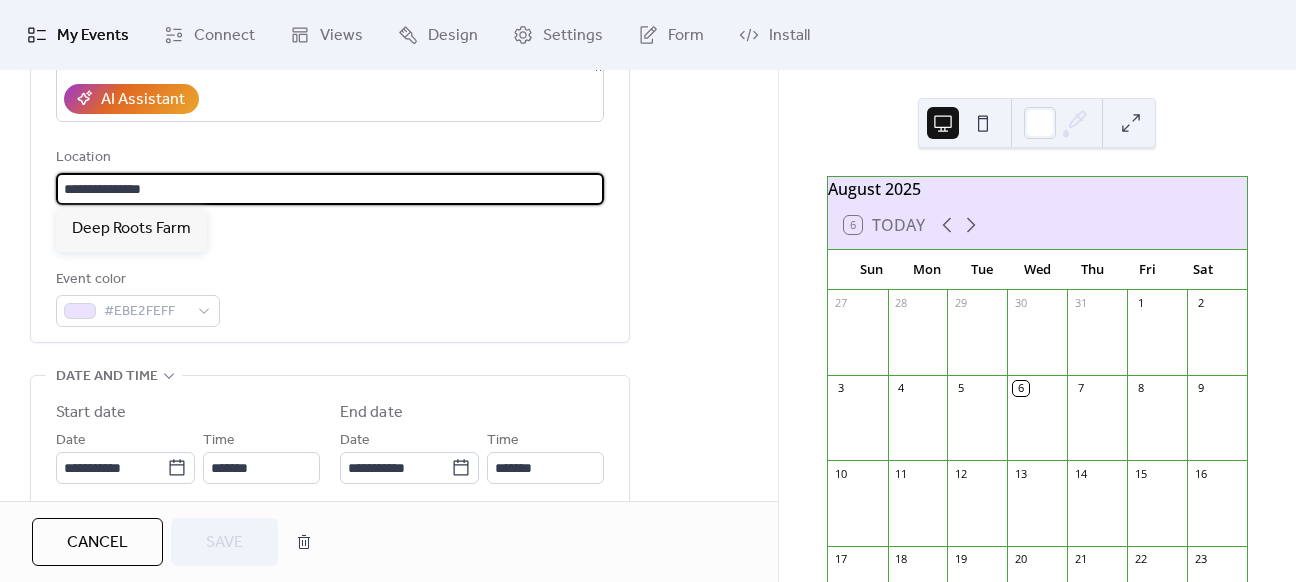 click on "**********" at bounding box center (330, 189) 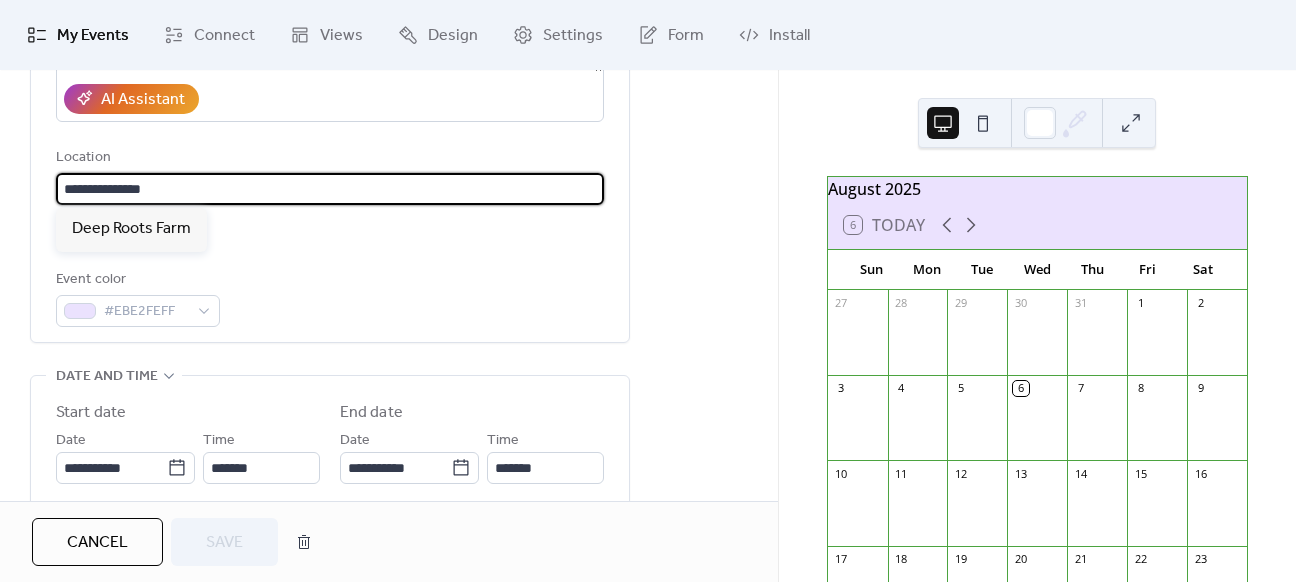 click on "**********" at bounding box center [330, 189] 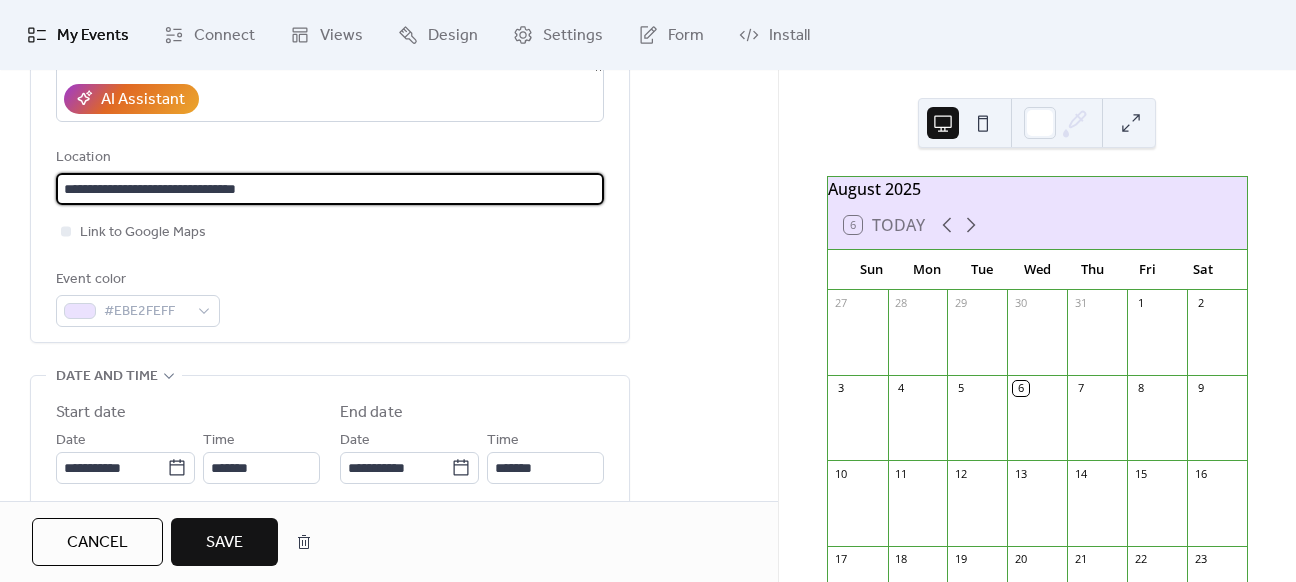 type on "**********" 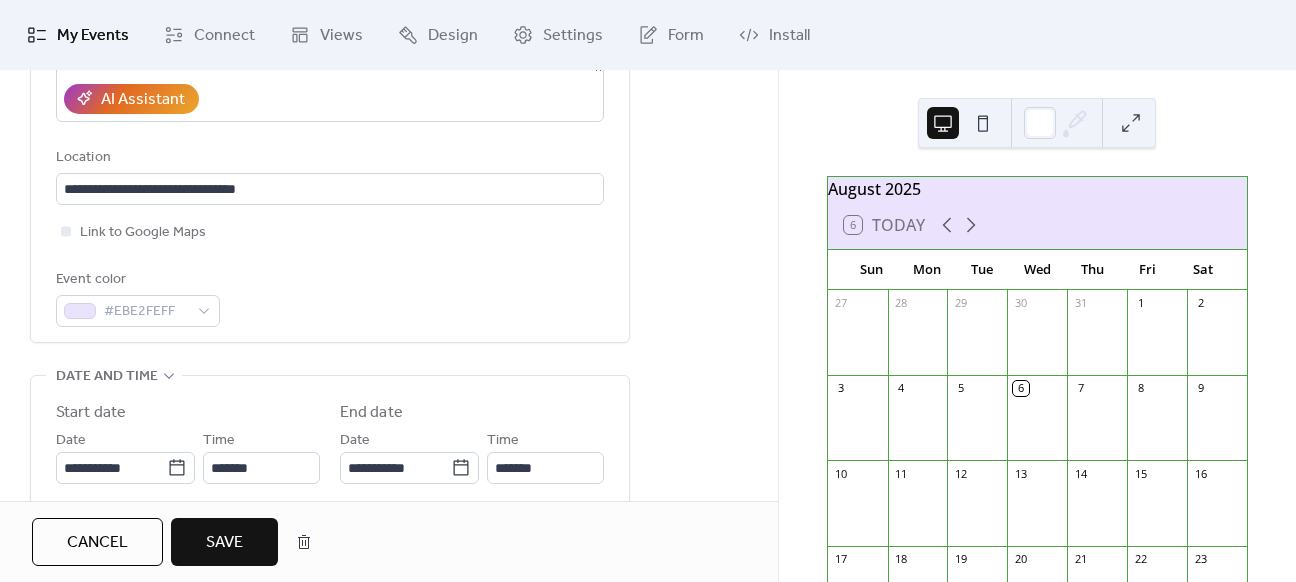 click on "Save" at bounding box center (224, 543) 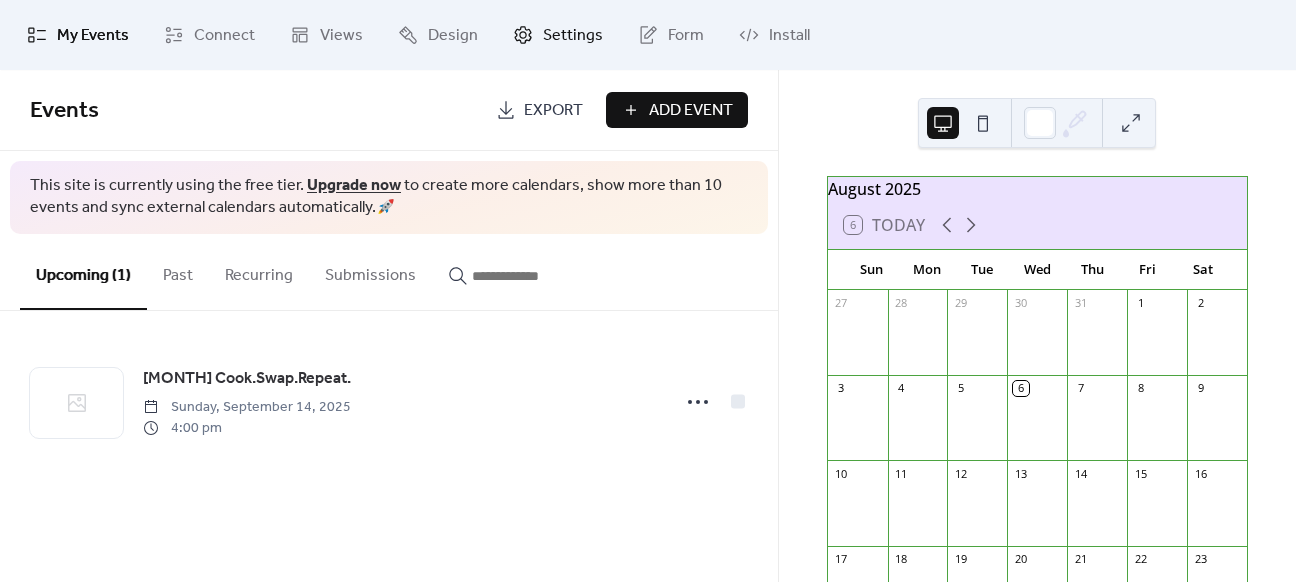 click on "Settings" at bounding box center [573, 36] 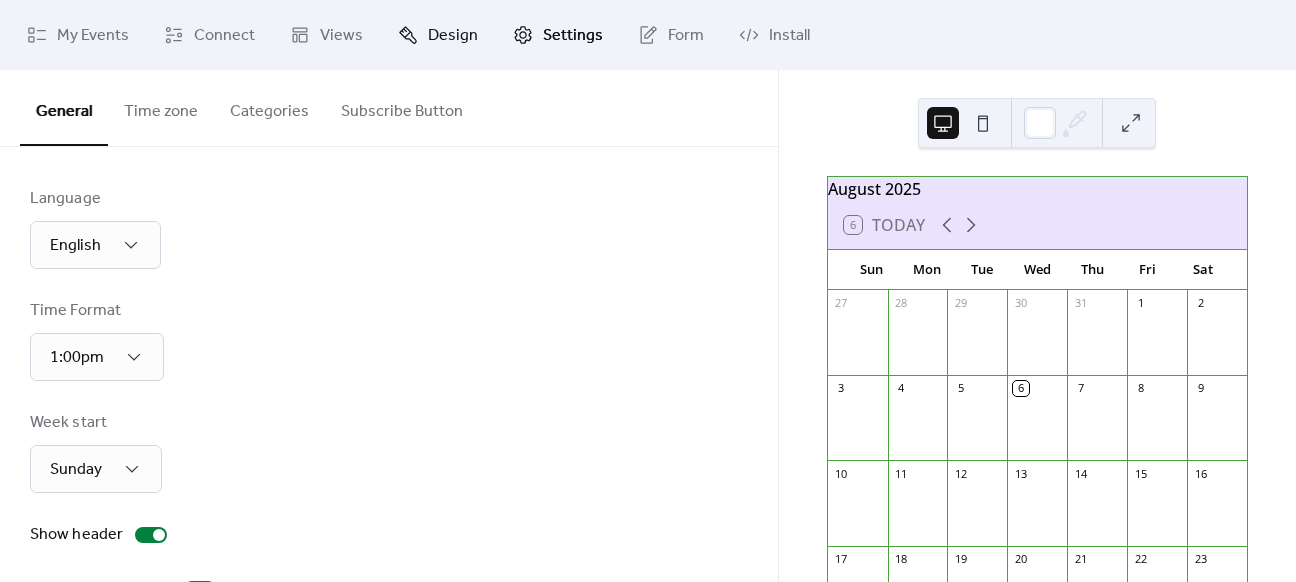click on "Design" at bounding box center (453, 36) 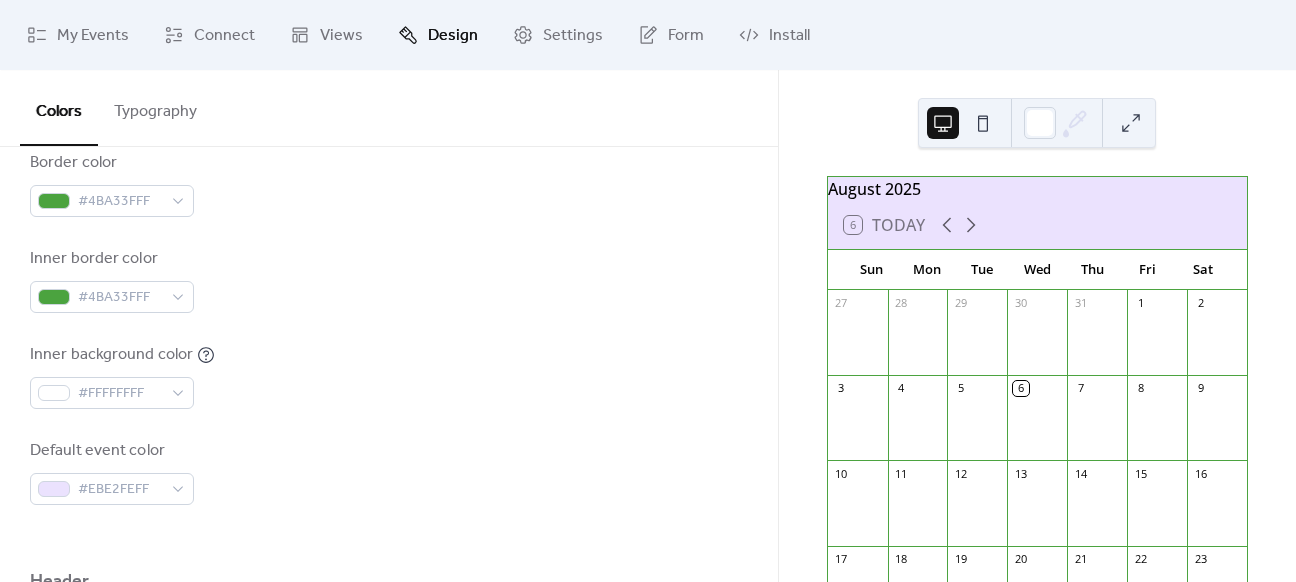 scroll, scrollTop: 491, scrollLeft: 0, axis: vertical 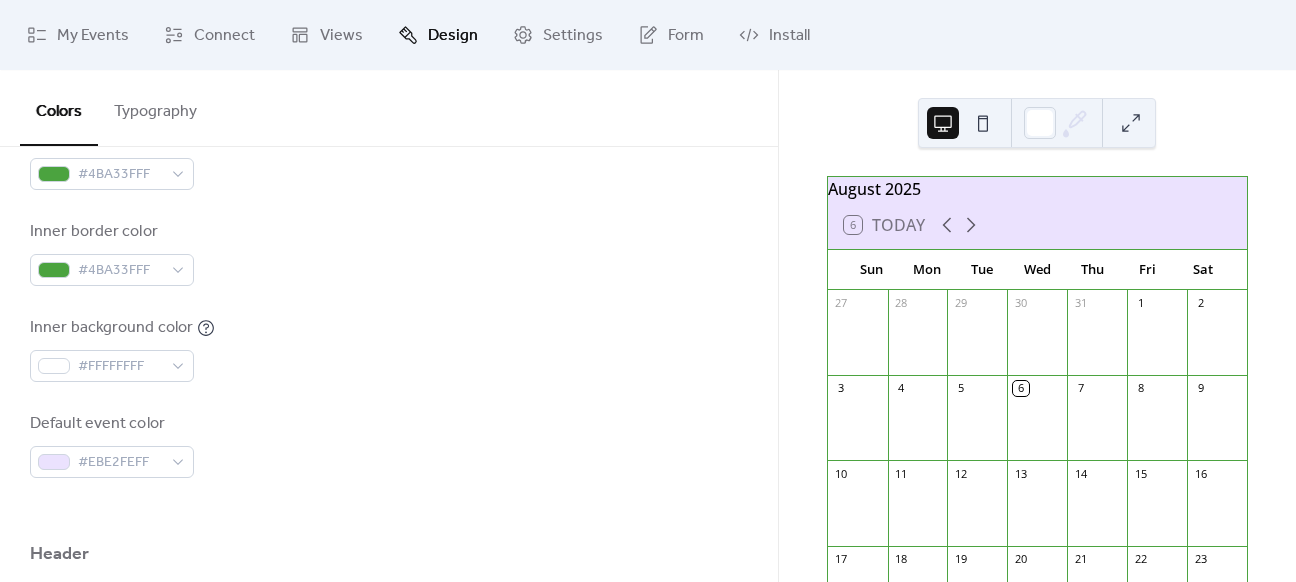click at bounding box center [1131, 123] 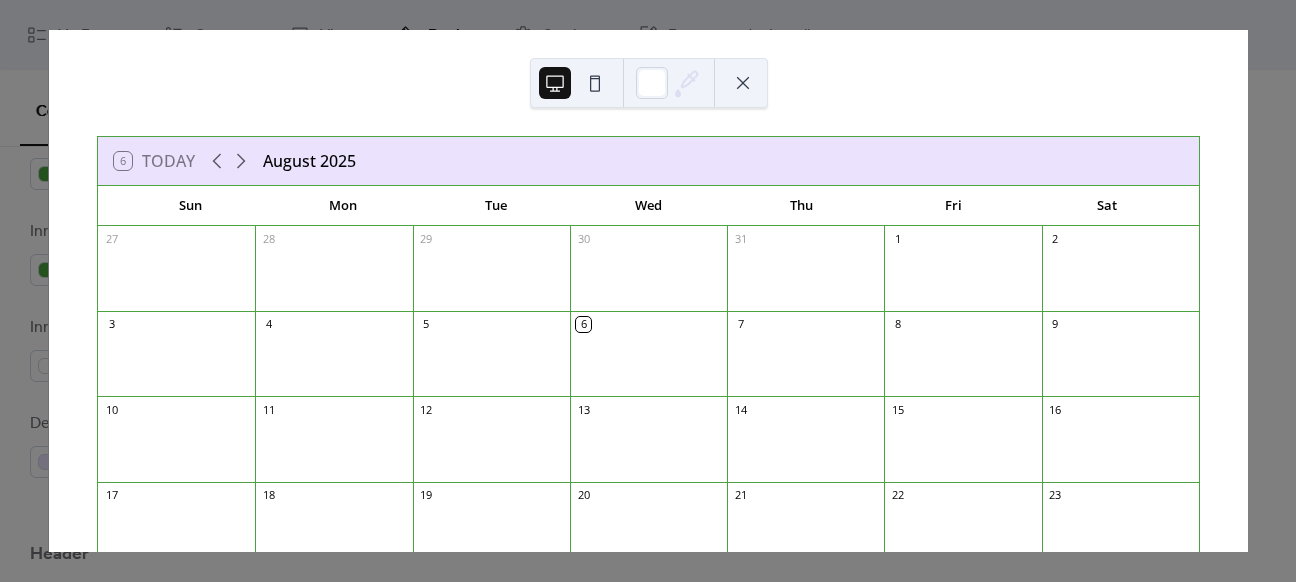 click on "6 Today [MONTH] [YEAR] Sun Mon Tue Wed Thu Fri Sat 27 28 29 30 31 1 2 3 4 5 6 7 8 9 10 11 12 13 14 15 16 17 18 19 20 21 22 23 24 25 26 27 28 29 30 31 1 2 3 4 5 6" at bounding box center [648, 291] 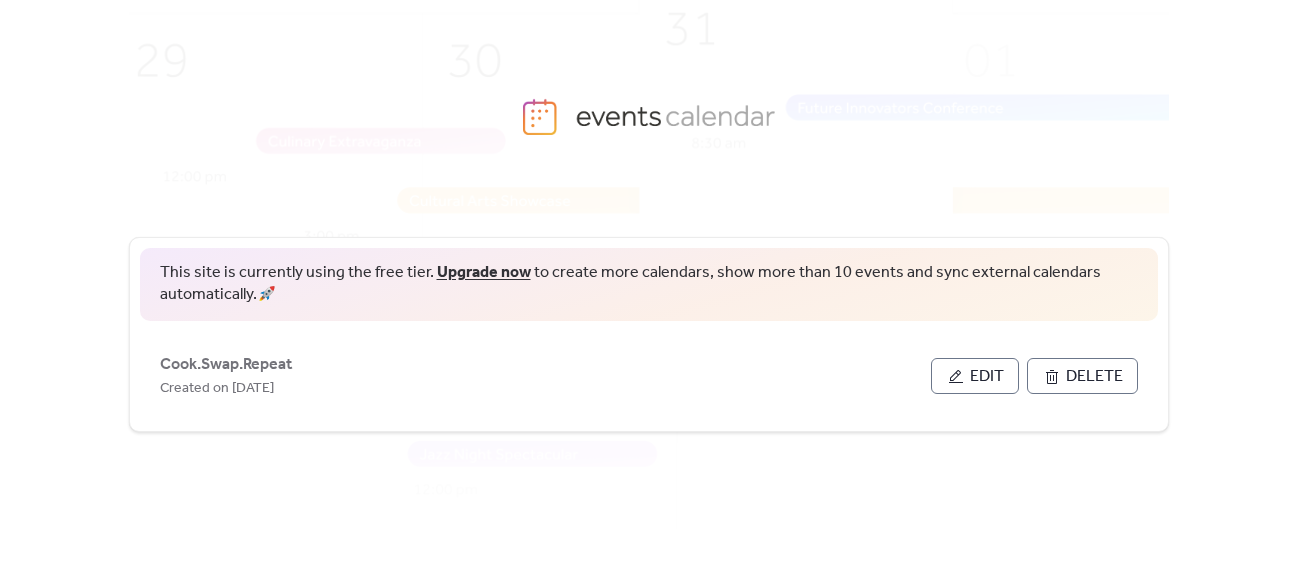 scroll, scrollTop: 0, scrollLeft: 0, axis: both 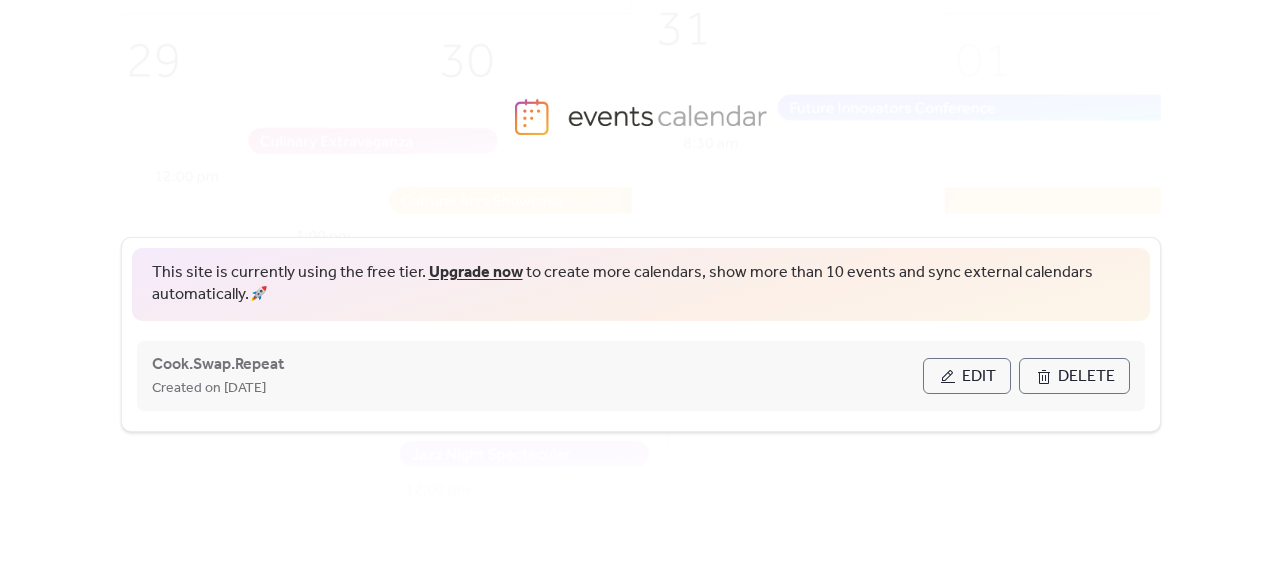 click on "Edit" at bounding box center (967, 376) 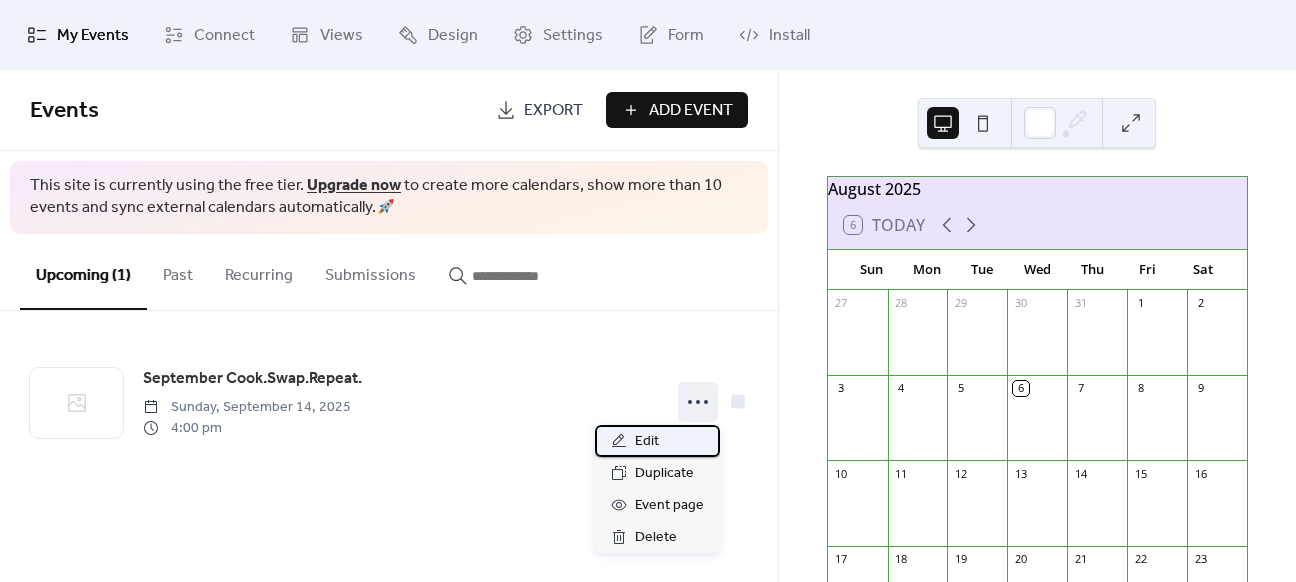 drag, startPoint x: 694, startPoint y: 401, endPoint x: 650, endPoint y: 439, distance: 58.137768 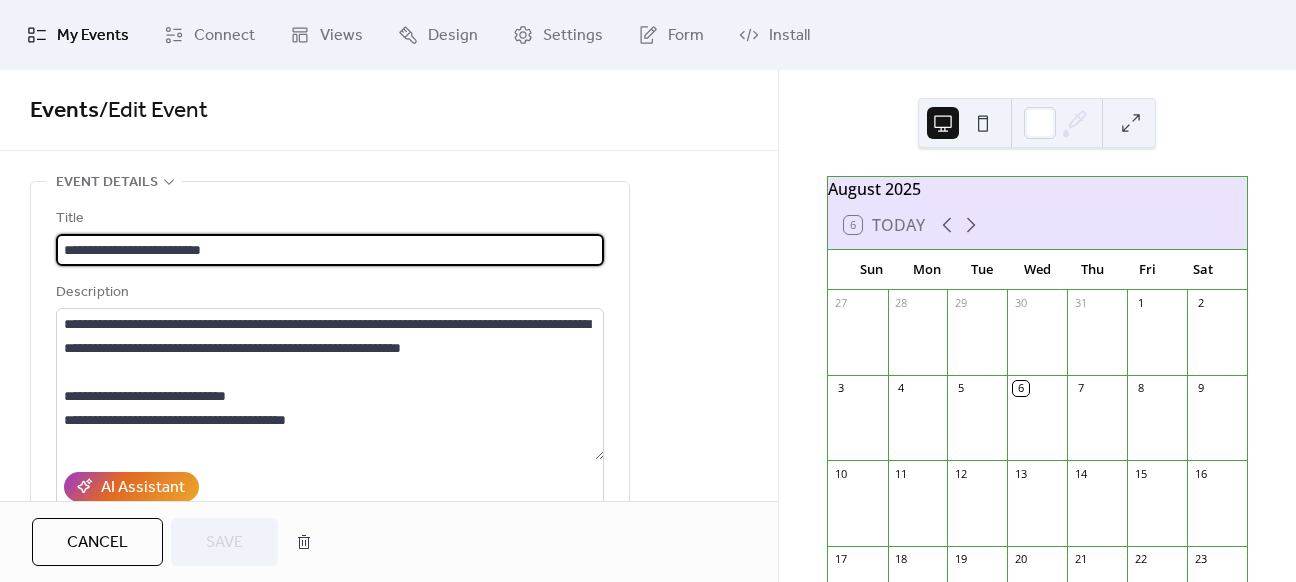 scroll, scrollTop: 0, scrollLeft: 0, axis: both 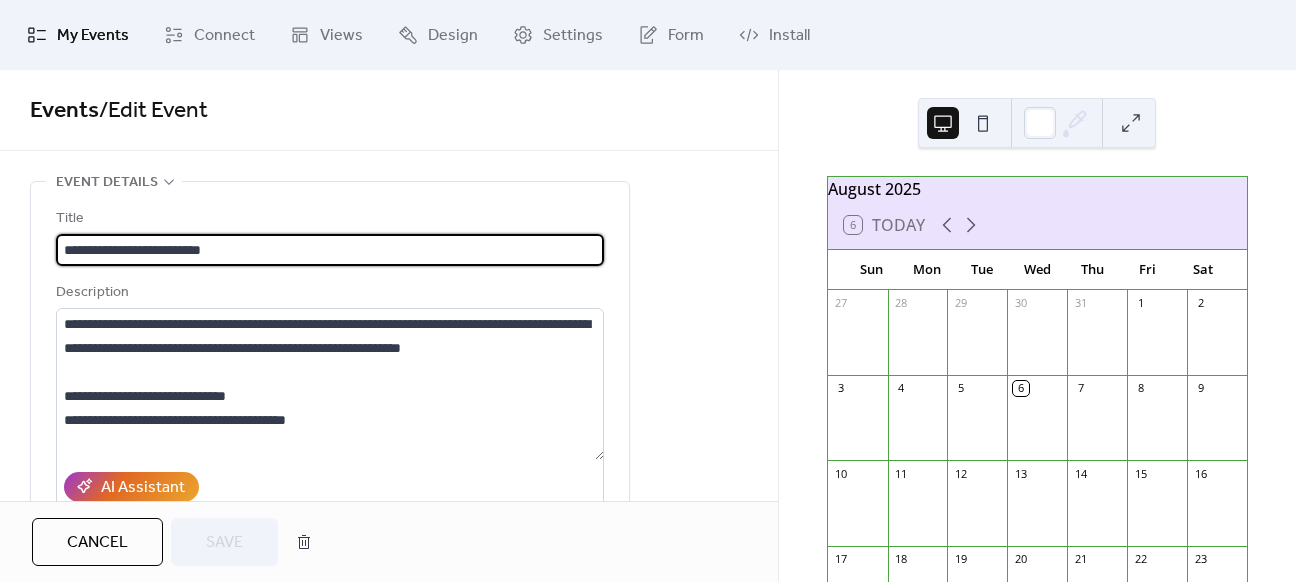 drag, startPoint x: 136, startPoint y: 250, endPoint x: 30, endPoint y: 258, distance: 106.30146 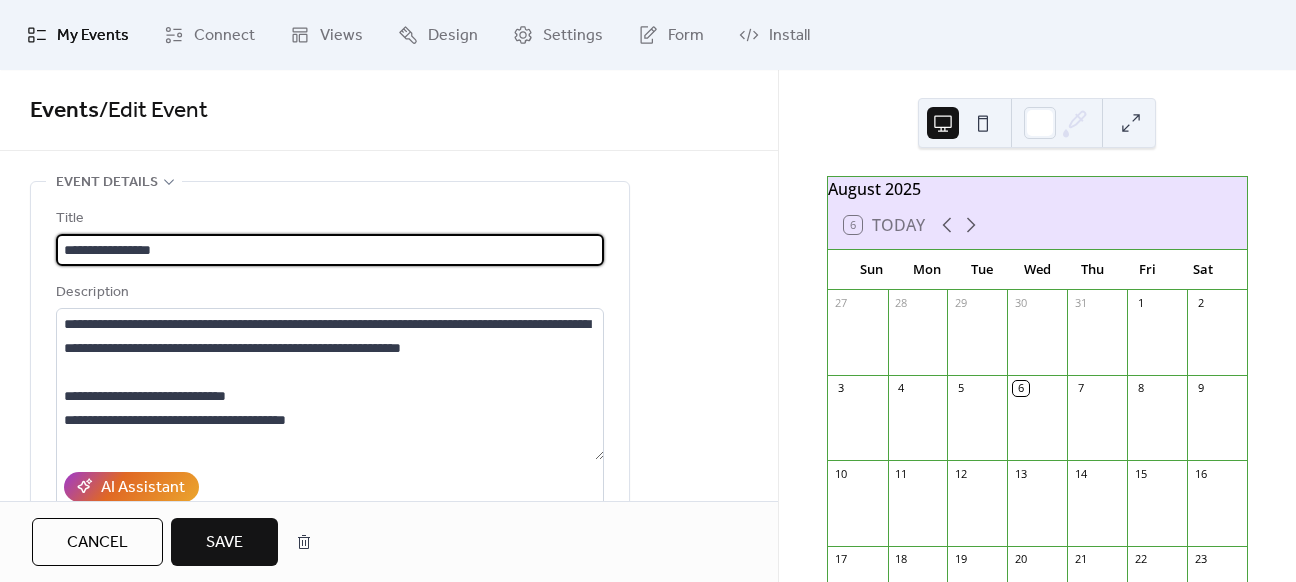 click on "**********" at bounding box center [330, 250] 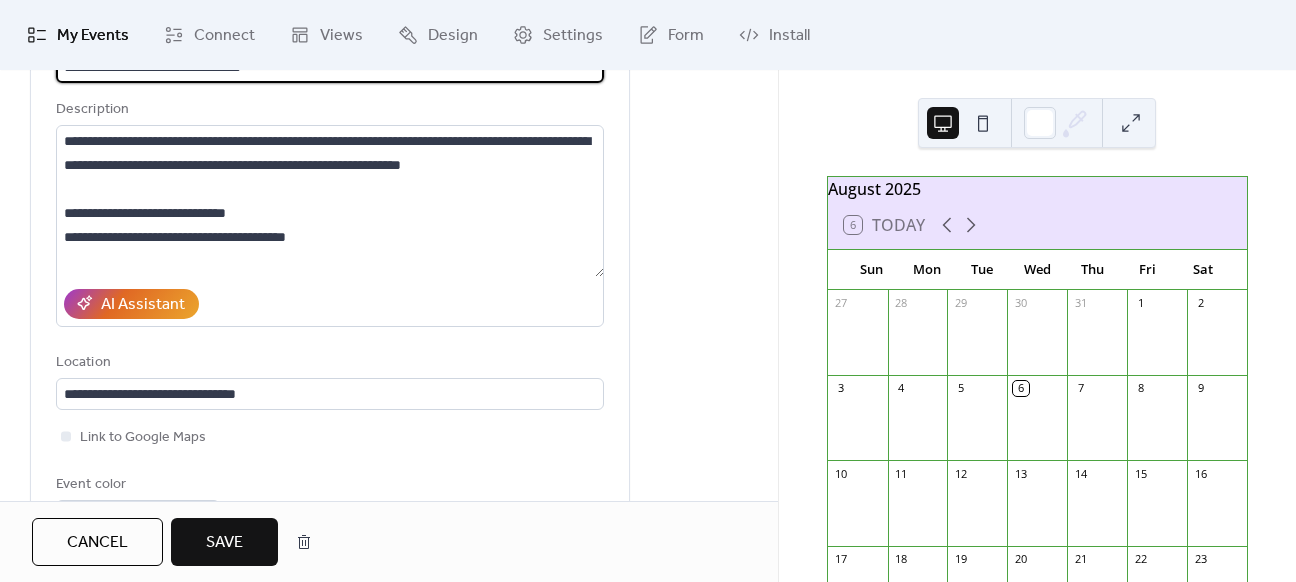 scroll, scrollTop: 208, scrollLeft: 0, axis: vertical 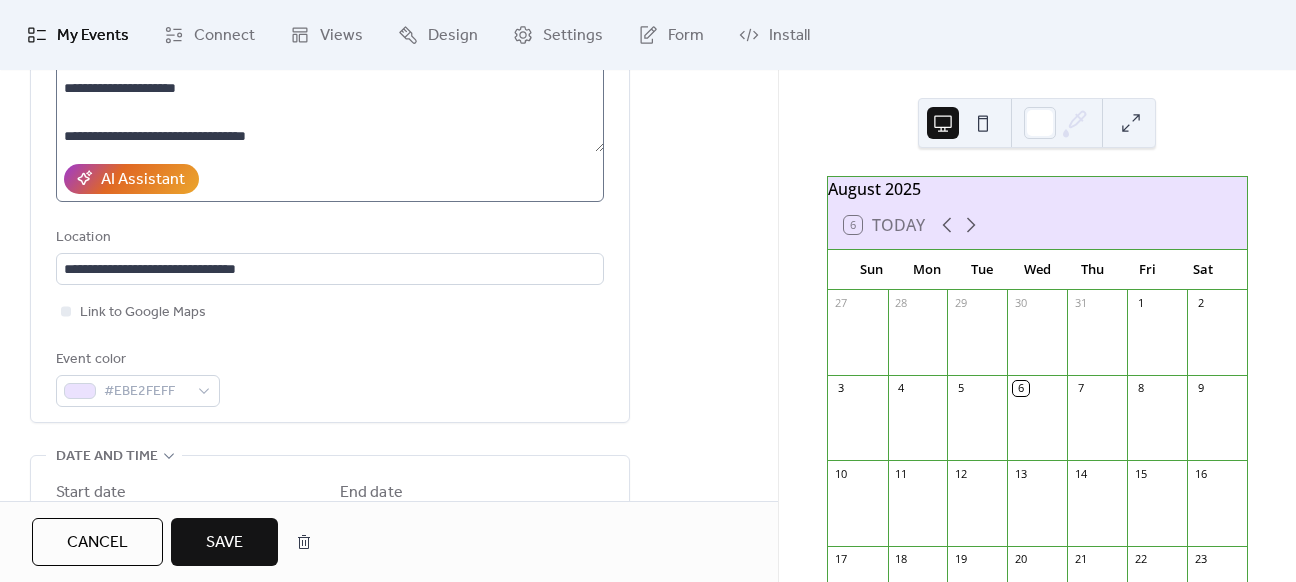 type on "**********" 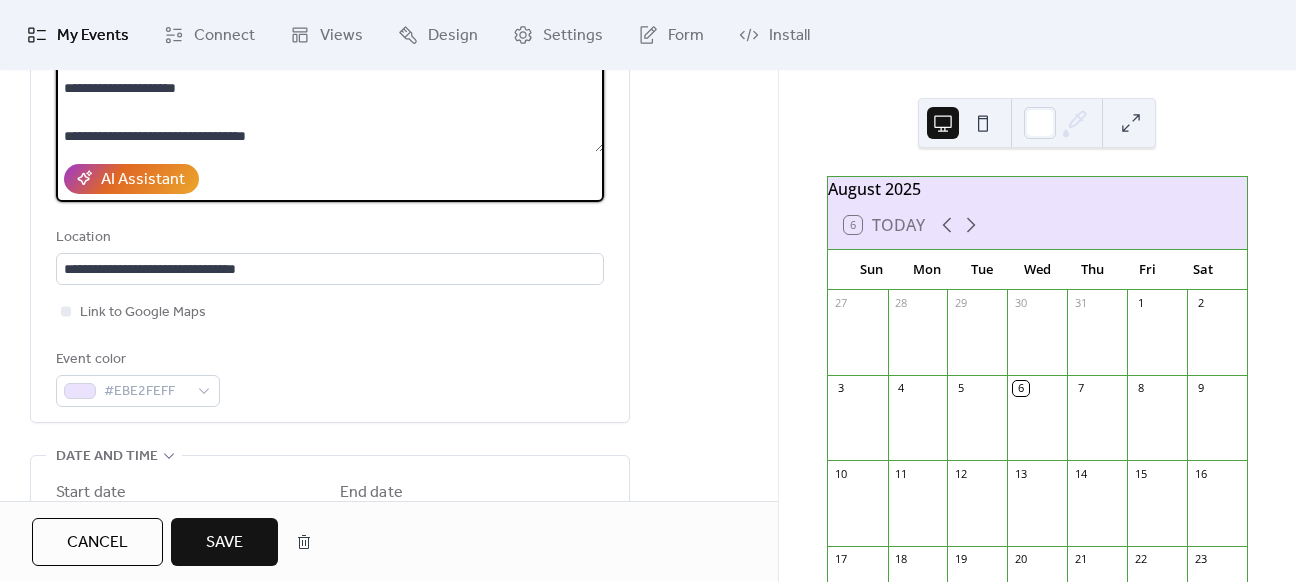 click at bounding box center (330, 76) 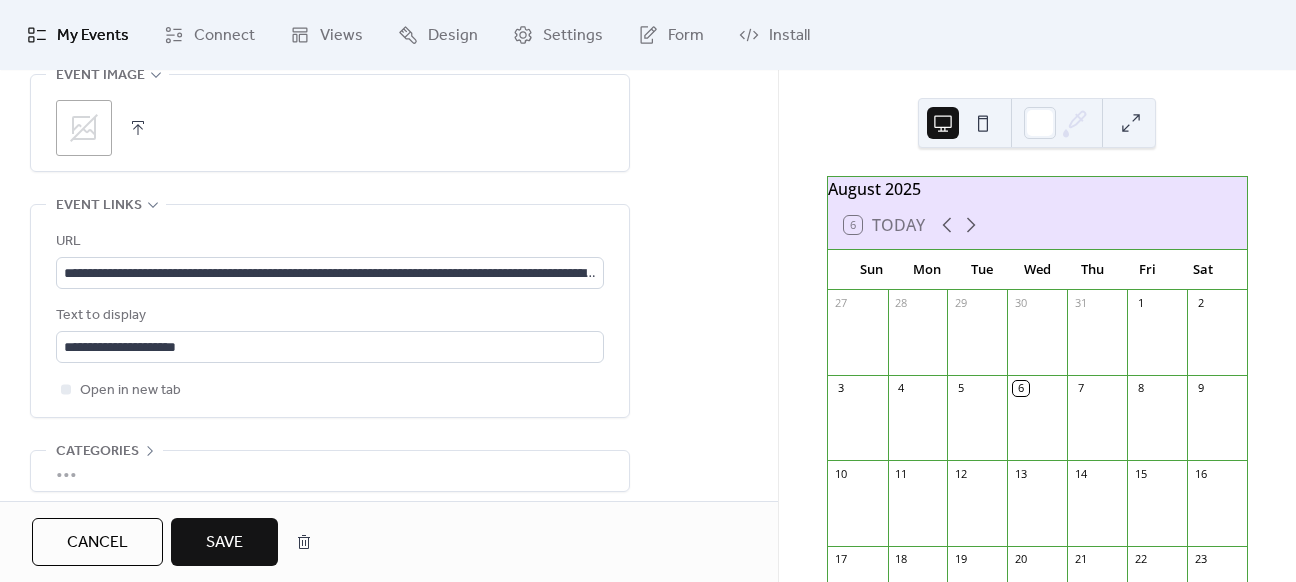 scroll, scrollTop: 1051, scrollLeft: 0, axis: vertical 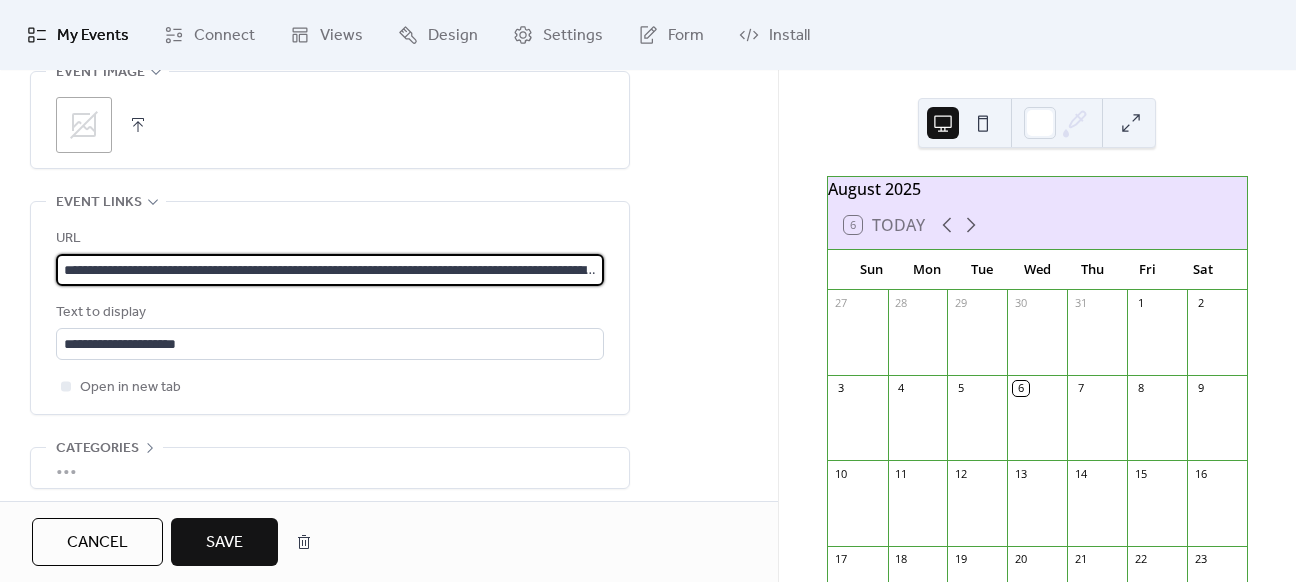 click on "**********" at bounding box center (330, 270) 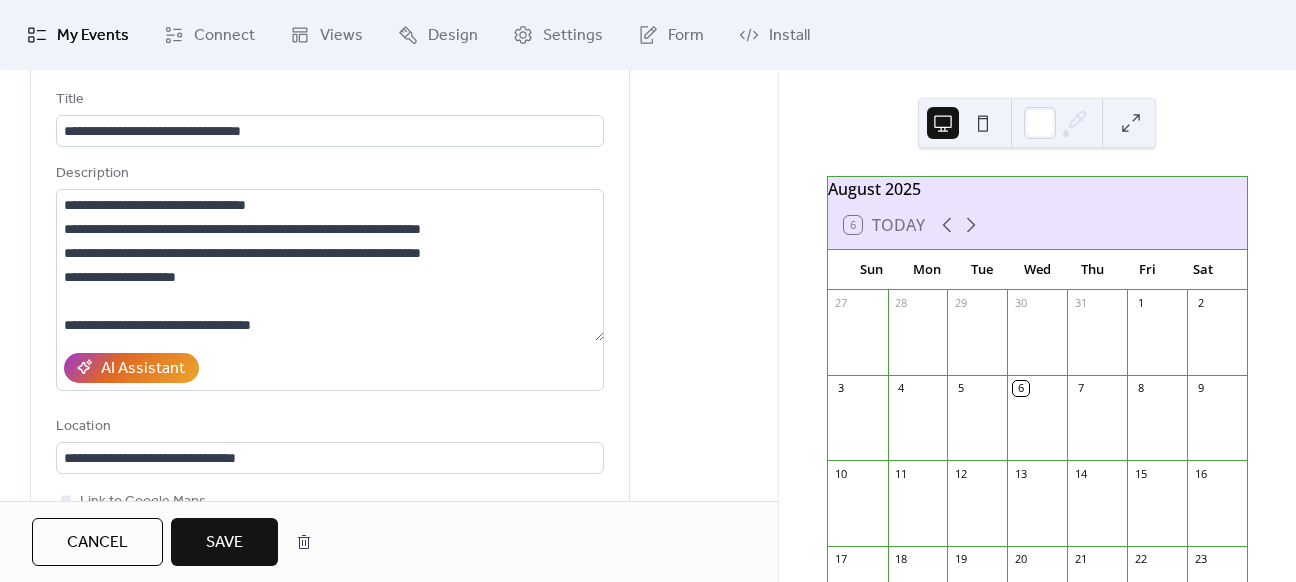 scroll, scrollTop: 118, scrollLeft: 0, axis: vertical 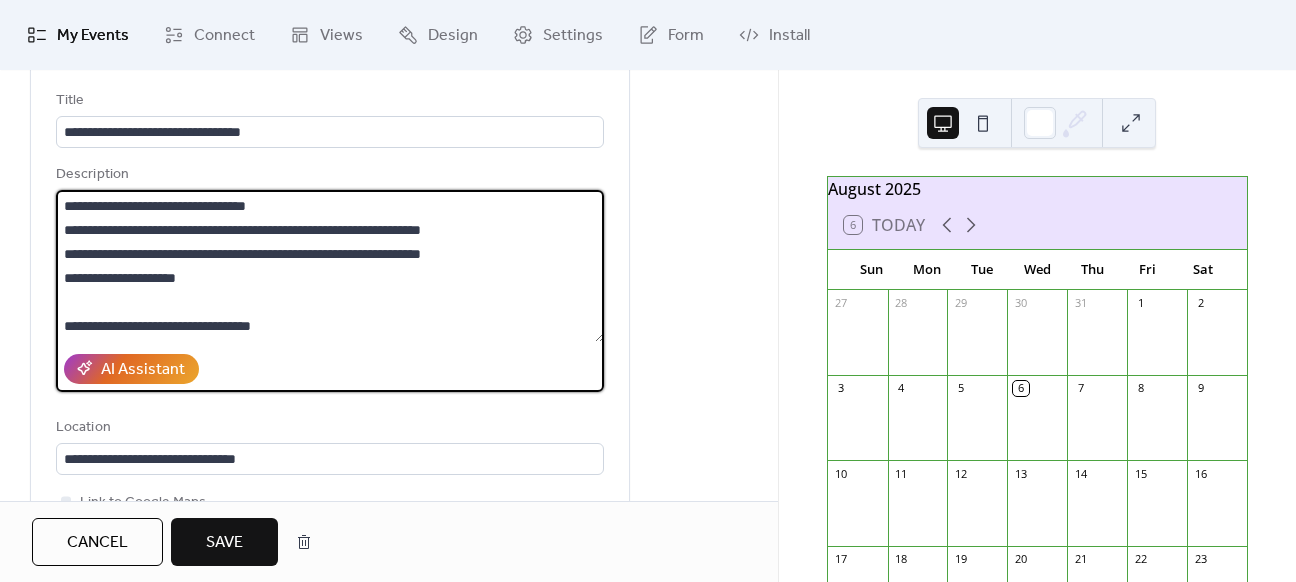 drag, startPoint x: 273, startPoint y: 324, endPoint x: 202, endPoint y: 316, distance: 71.44928 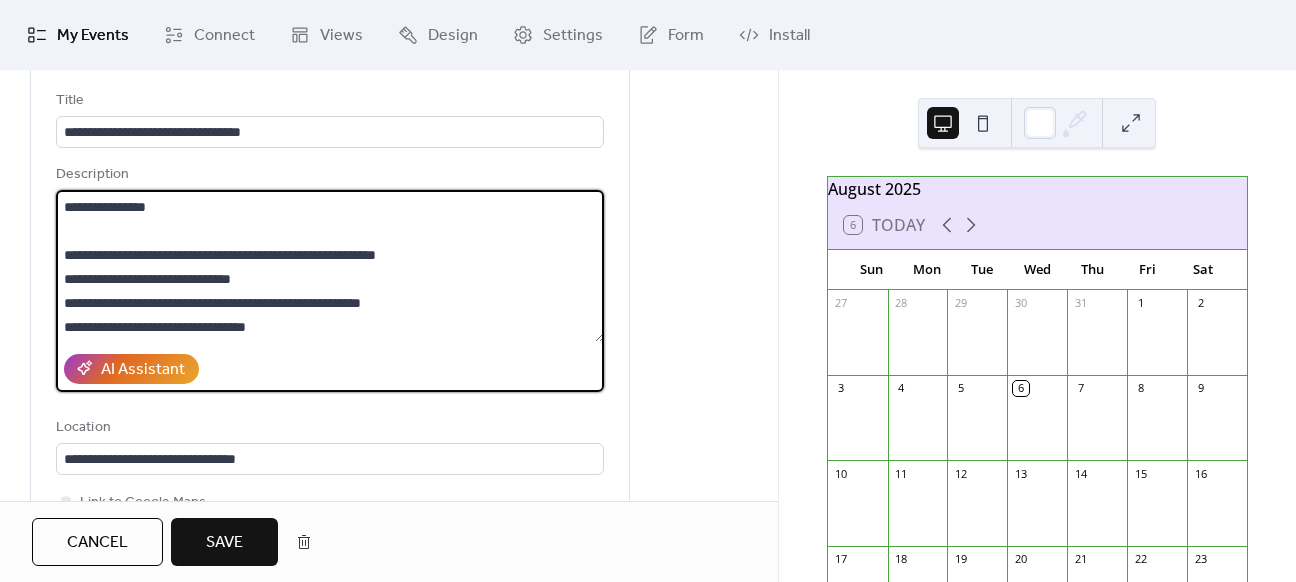 scroll, scrollTop: 696, scrollLeft: 0, axis: vertical 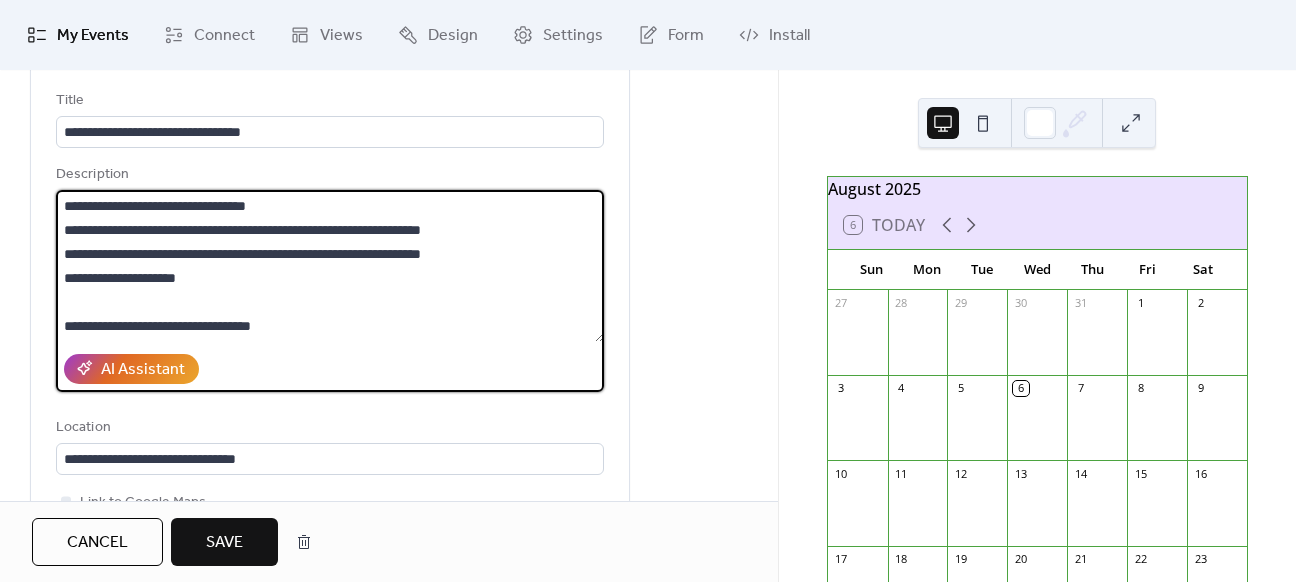click at bounding box center (330, 266) 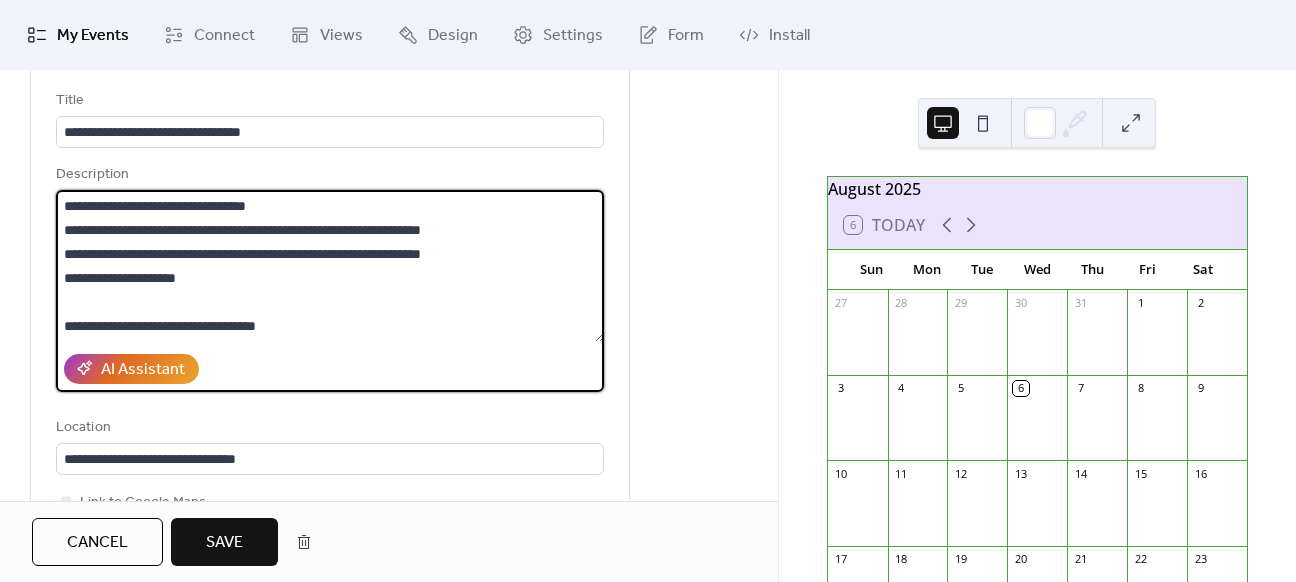paste on "**********" 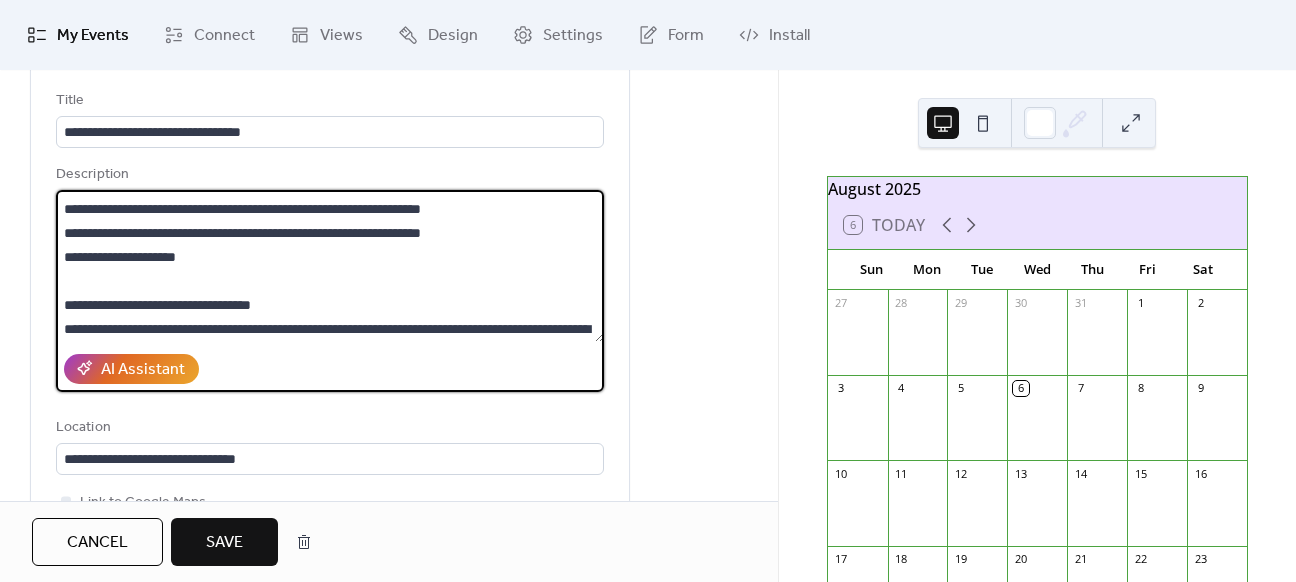 scroll, scrollTop: 765, scrollLeft: 0, axis: vertical 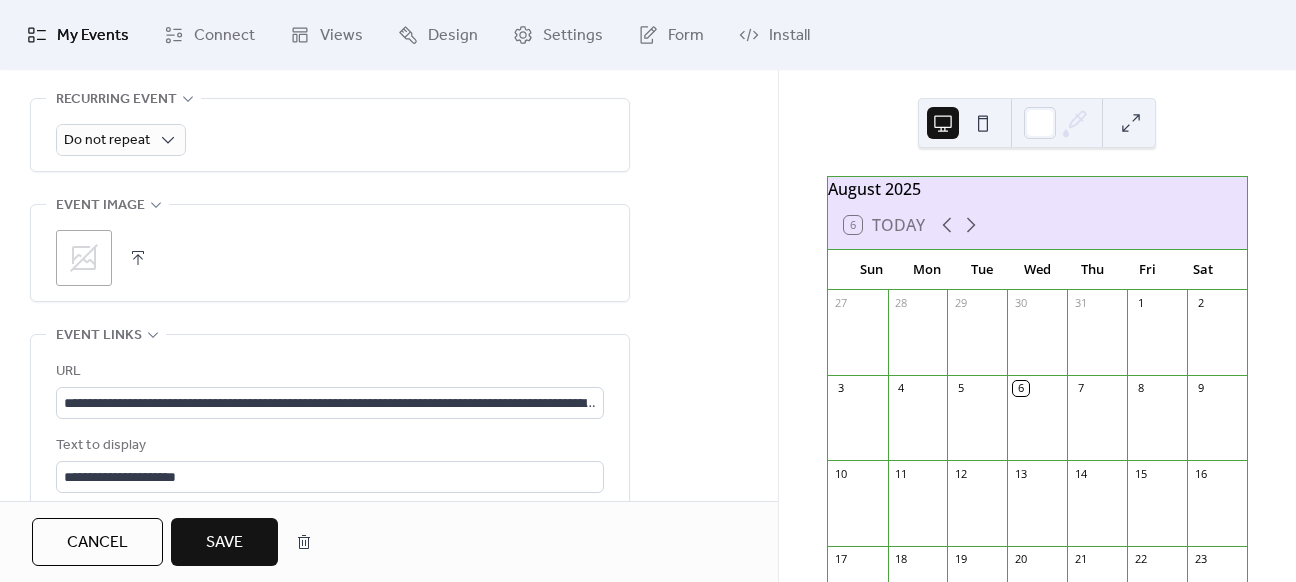 type on "**********" 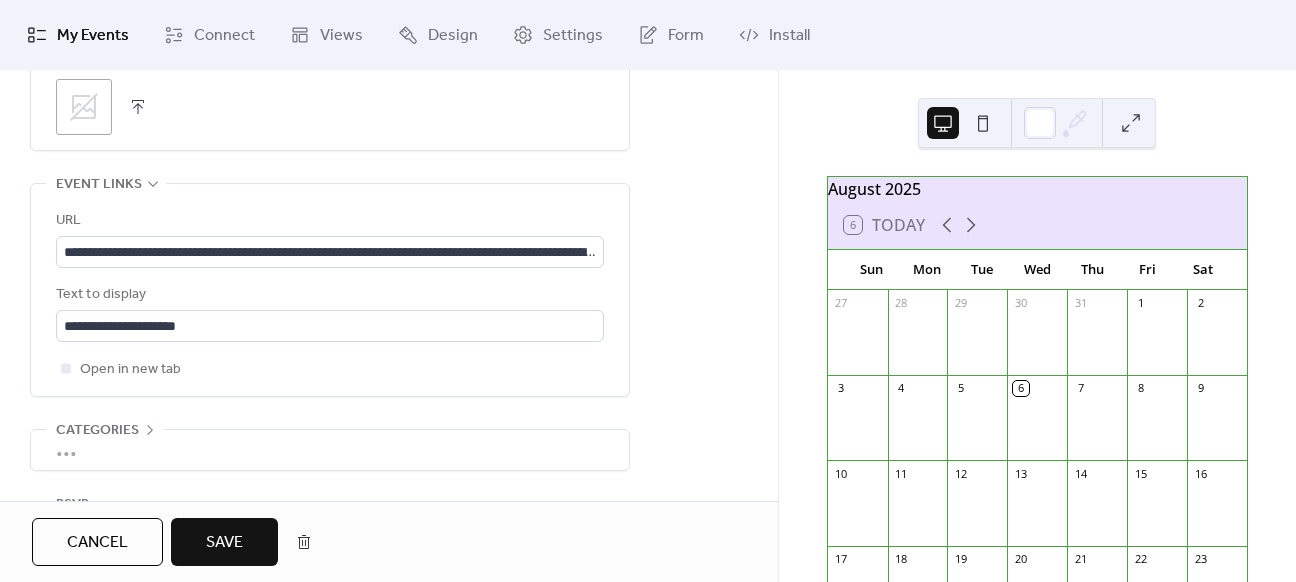 scroll, scrollTop: 1068, scrollLeft: 0, axis: vertical 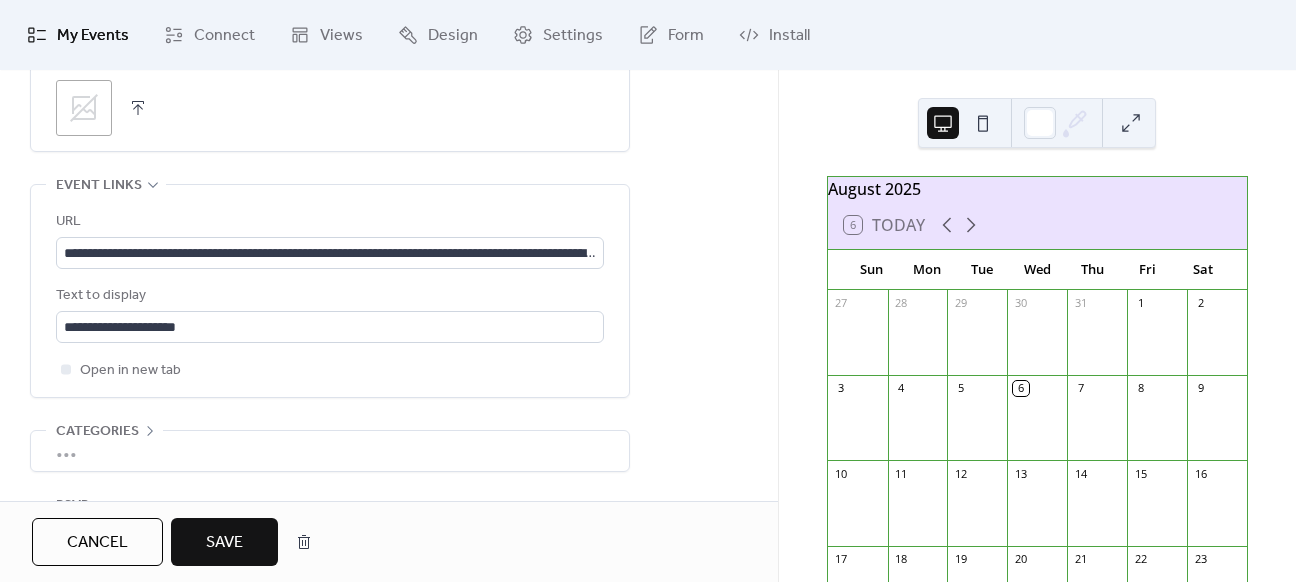 click on "•••" at bounding box center [330, 451] 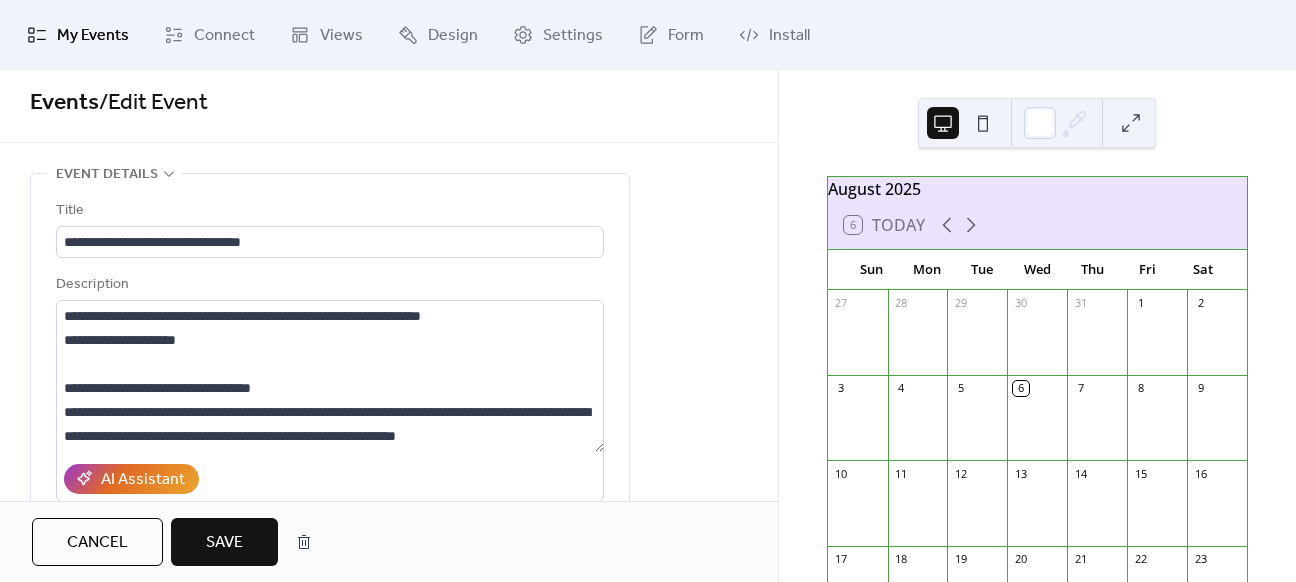 scroll, scrollTop: 0, scrollLeft: 0, axis: both 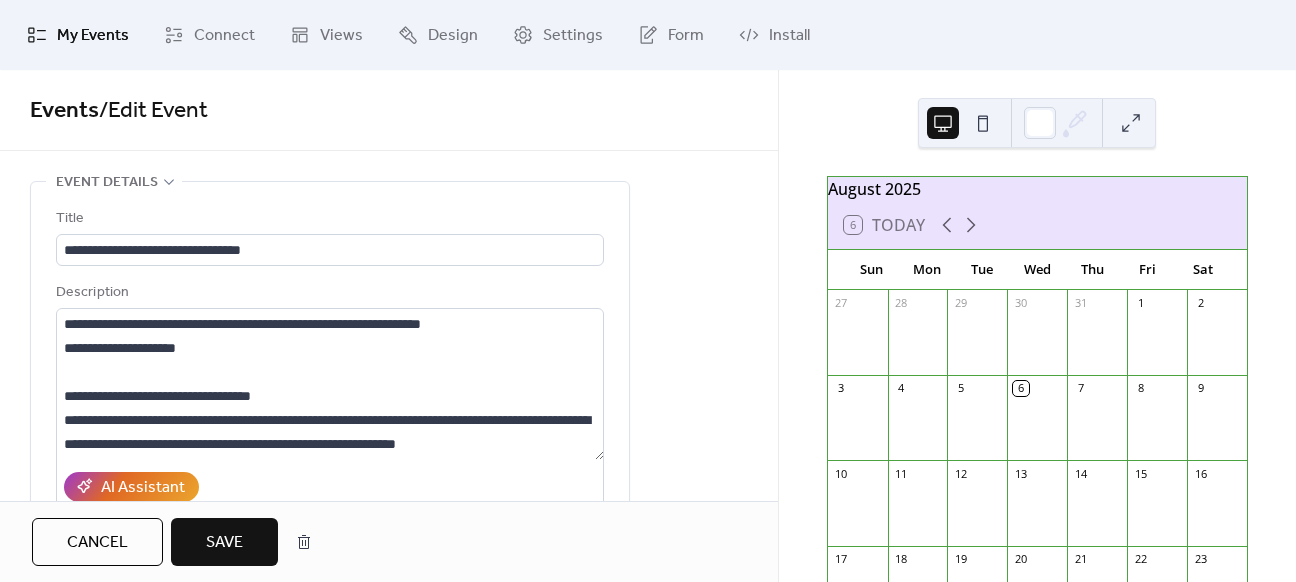 click on "Save" at bounding box center (224, 542) 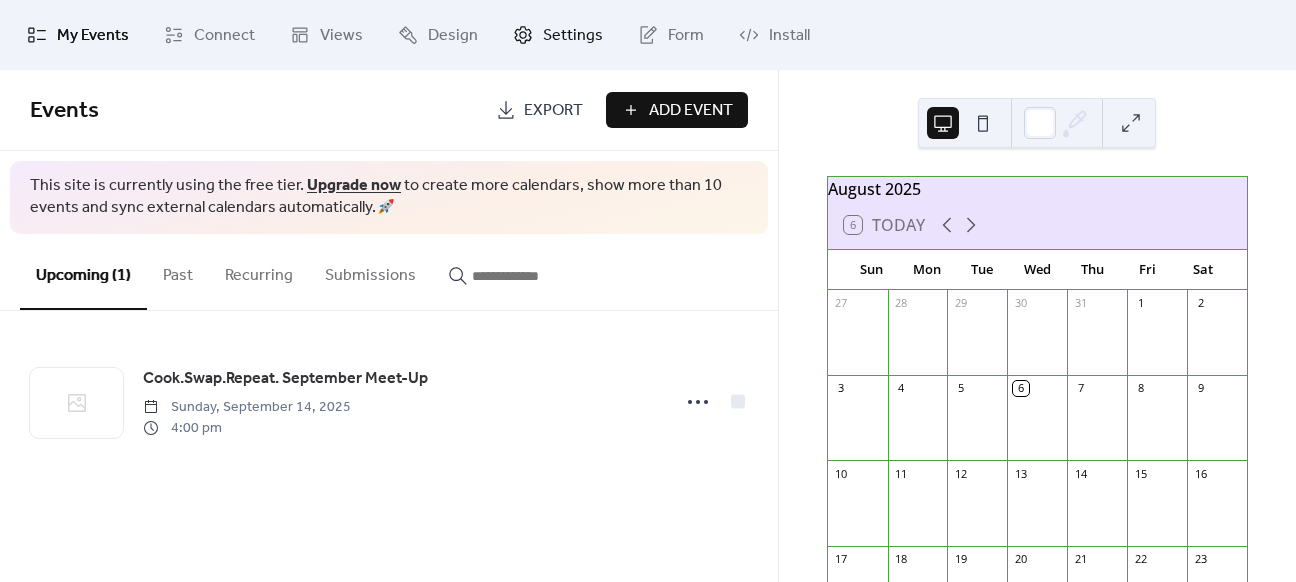 click on "Settings" at bounding box center [573, 36] 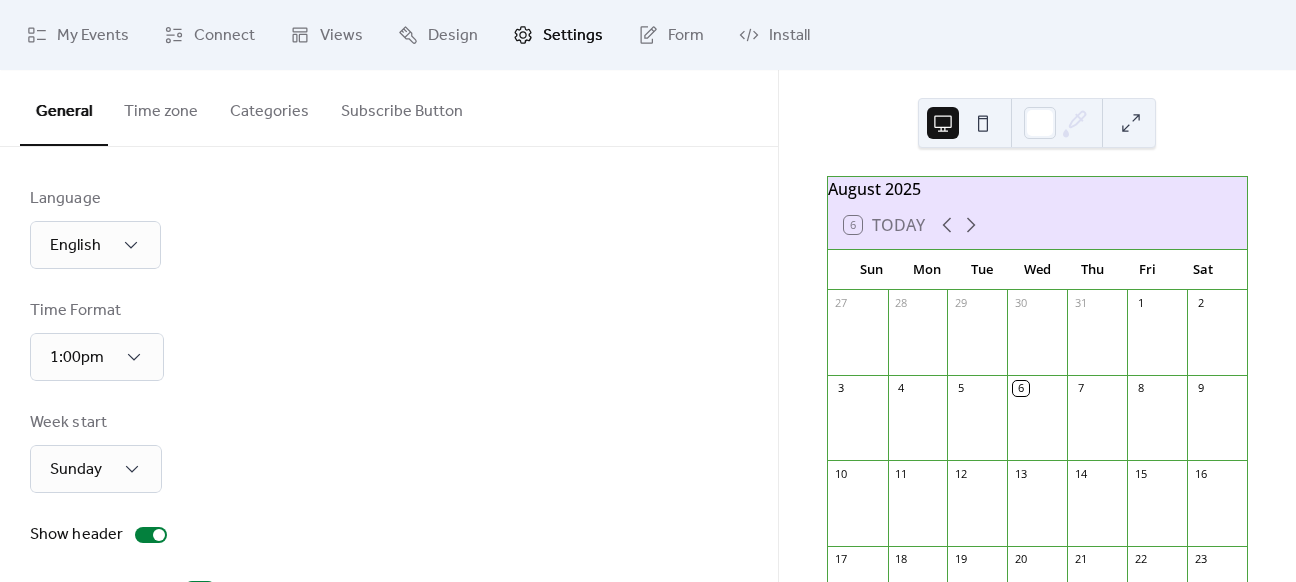 scroll, scrollTop: 200, scrollLeft: 0, axis: vertical 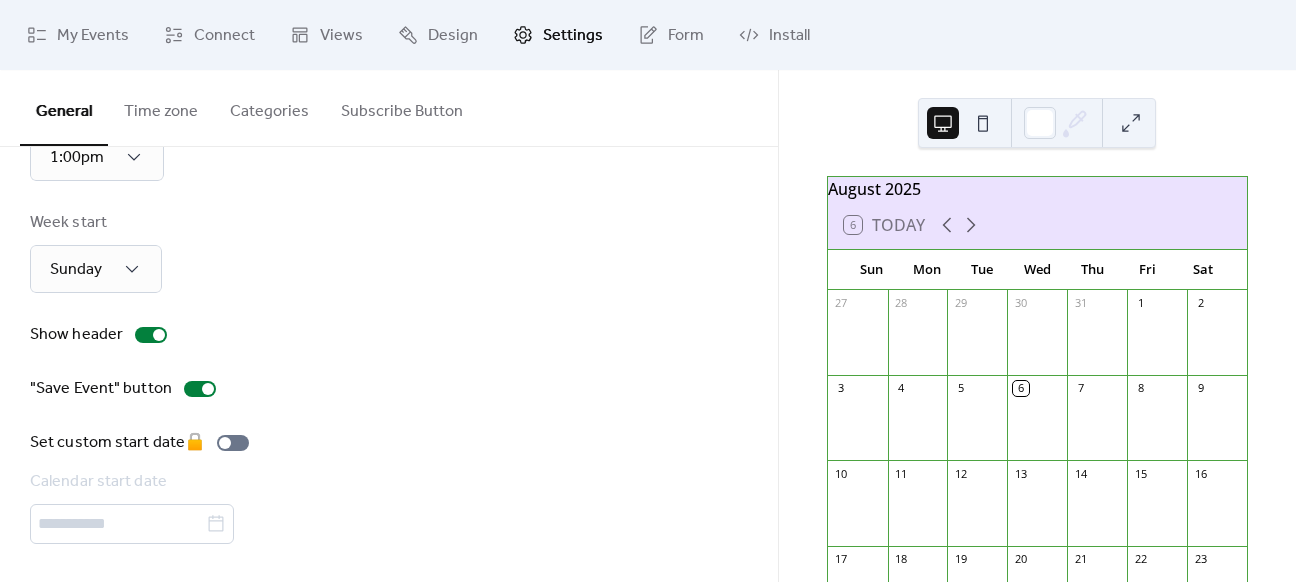 click on "Subscribe Button" at bounding box center [402, 107] 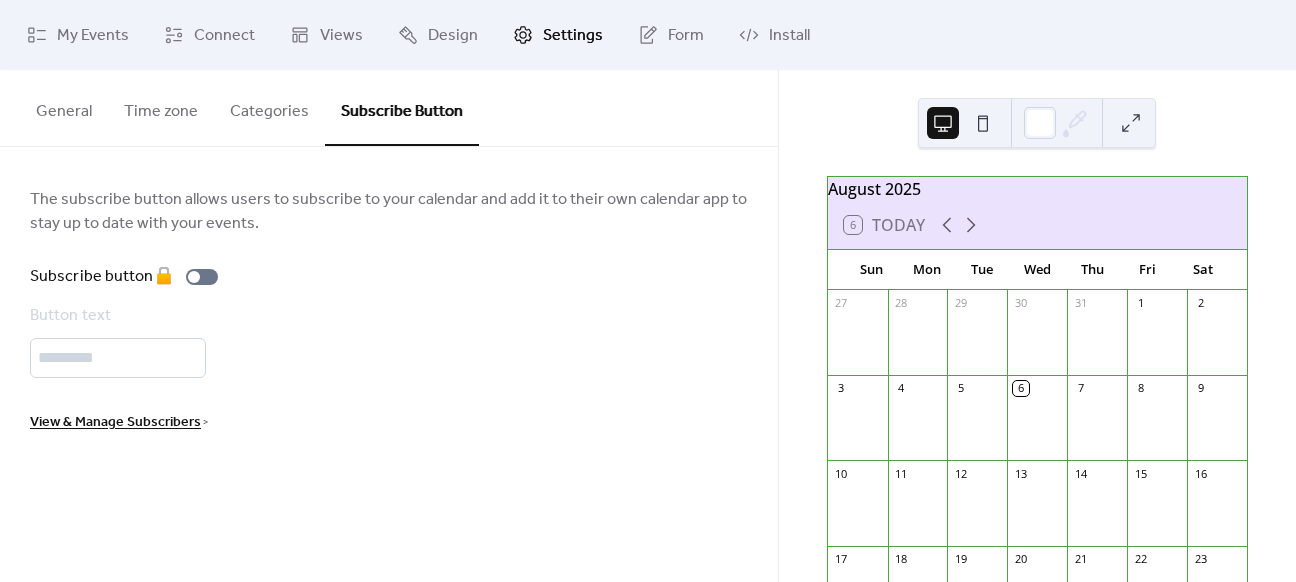 scroll, scrollTop: 0, scrollLeft: 0, axis: both 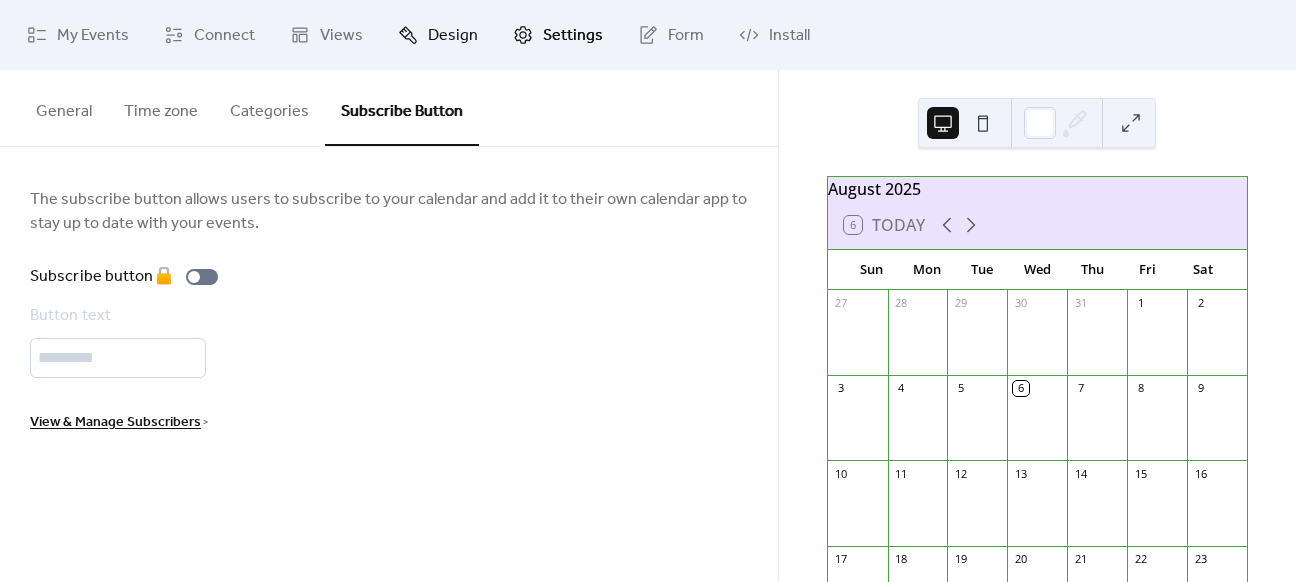 click on "Design" at bounding box center [453, 36] 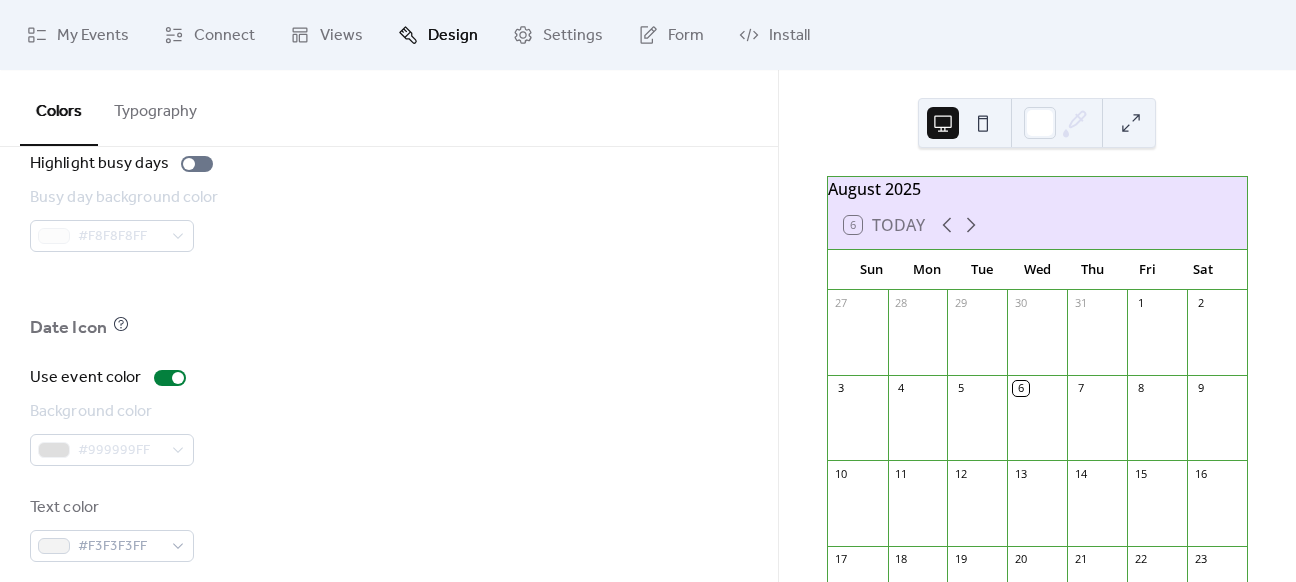 scroll, scrollTop: 1502, scrollLeft: 0, axis: vertical 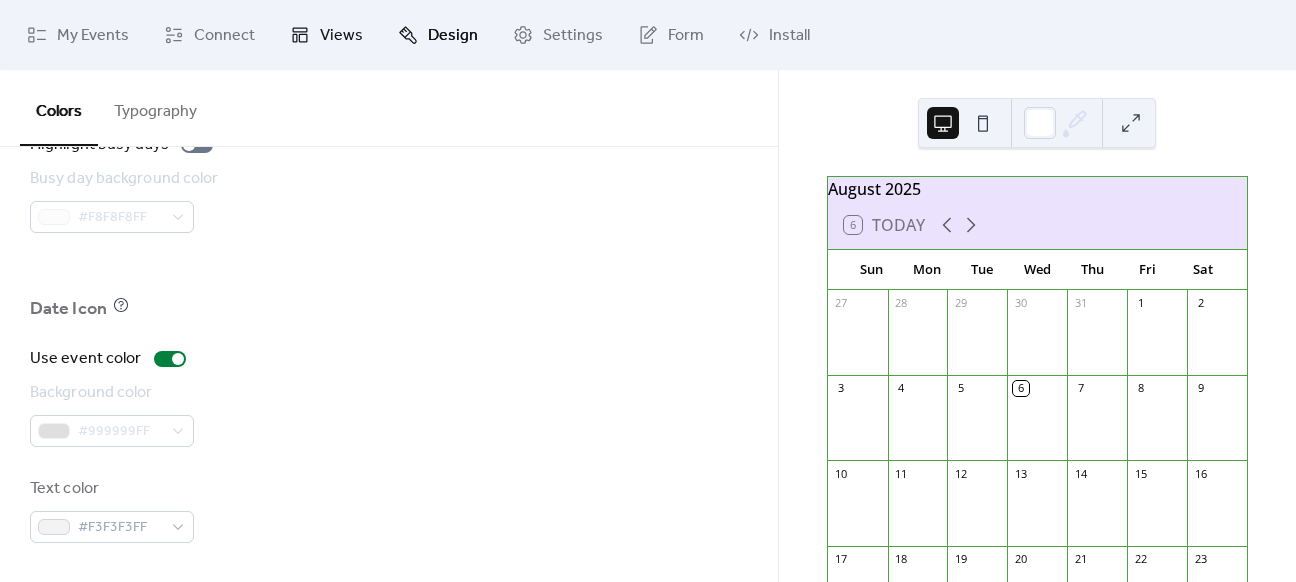 click on "Views" at bounding box center [341, 36] 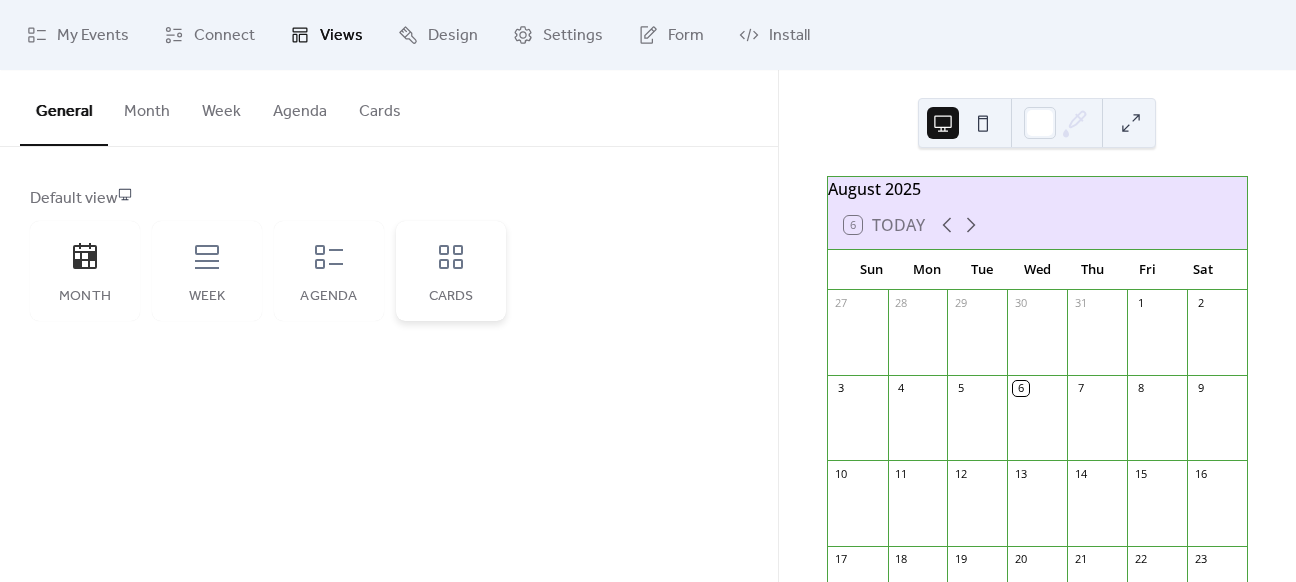click 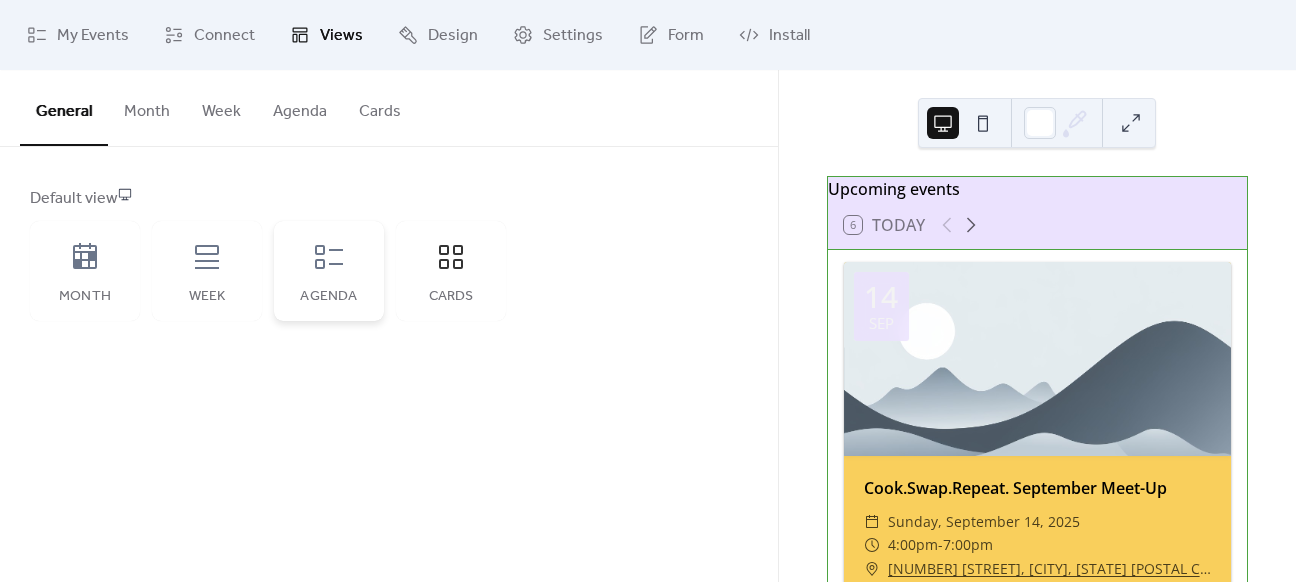 click on "Agenda" at bounding box center [329, 271] 